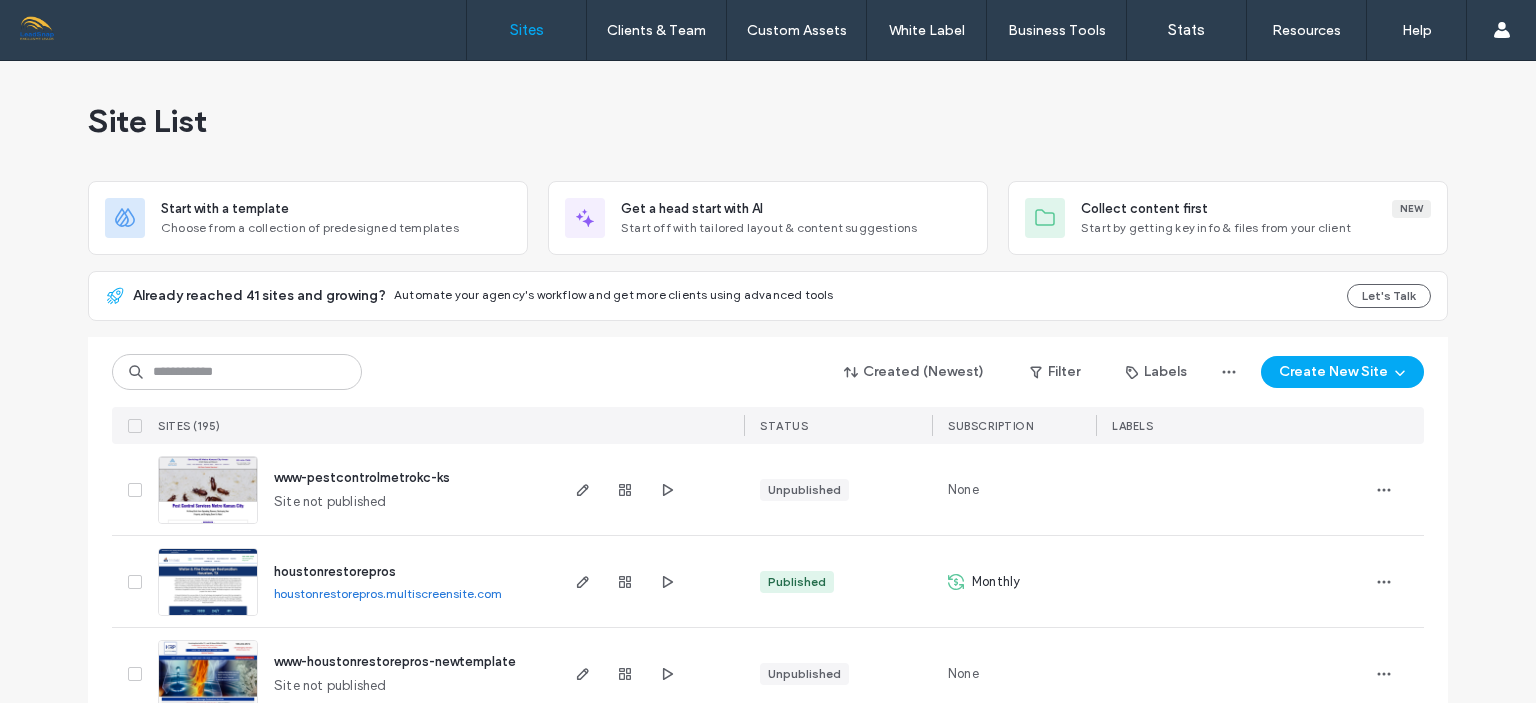 scroll, scrollTop: 0, scrollLeft: 0, axis: both 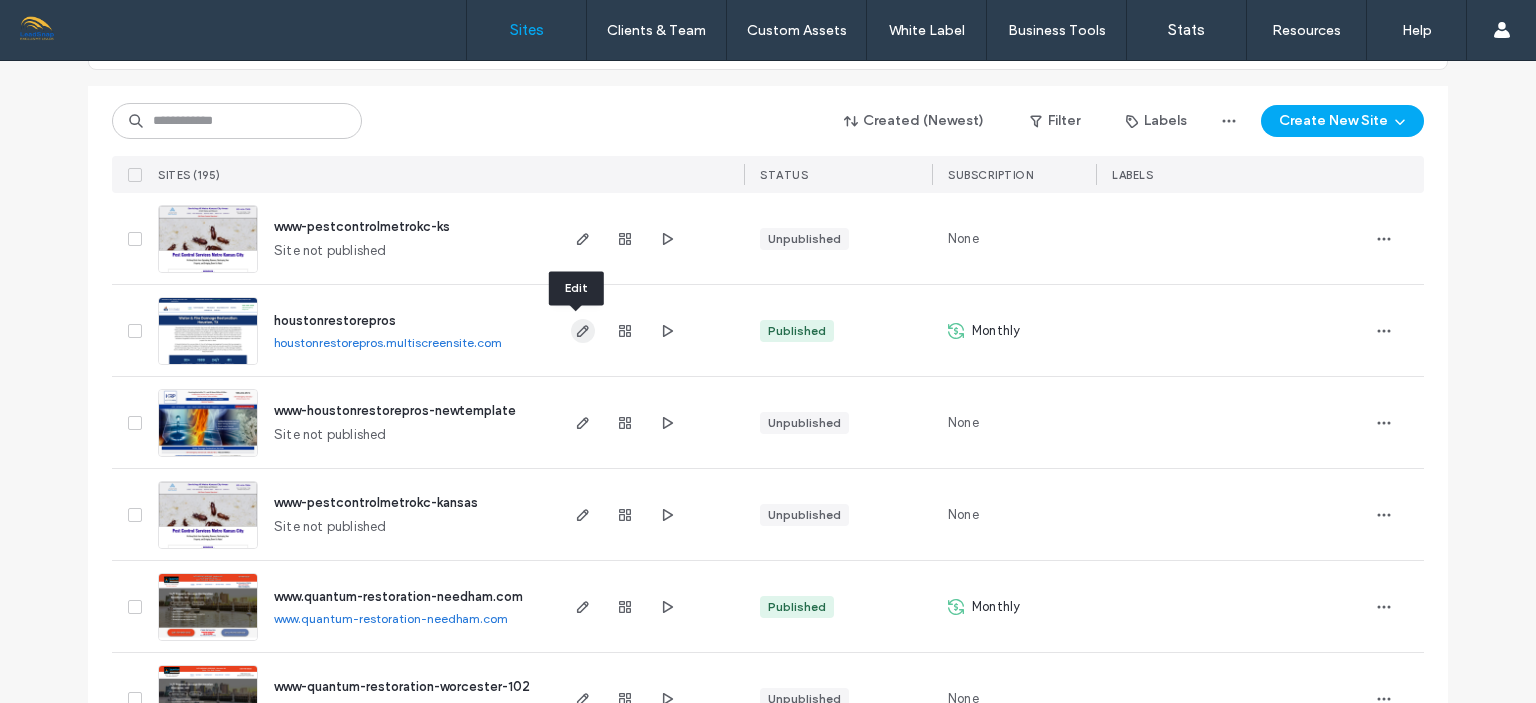 click 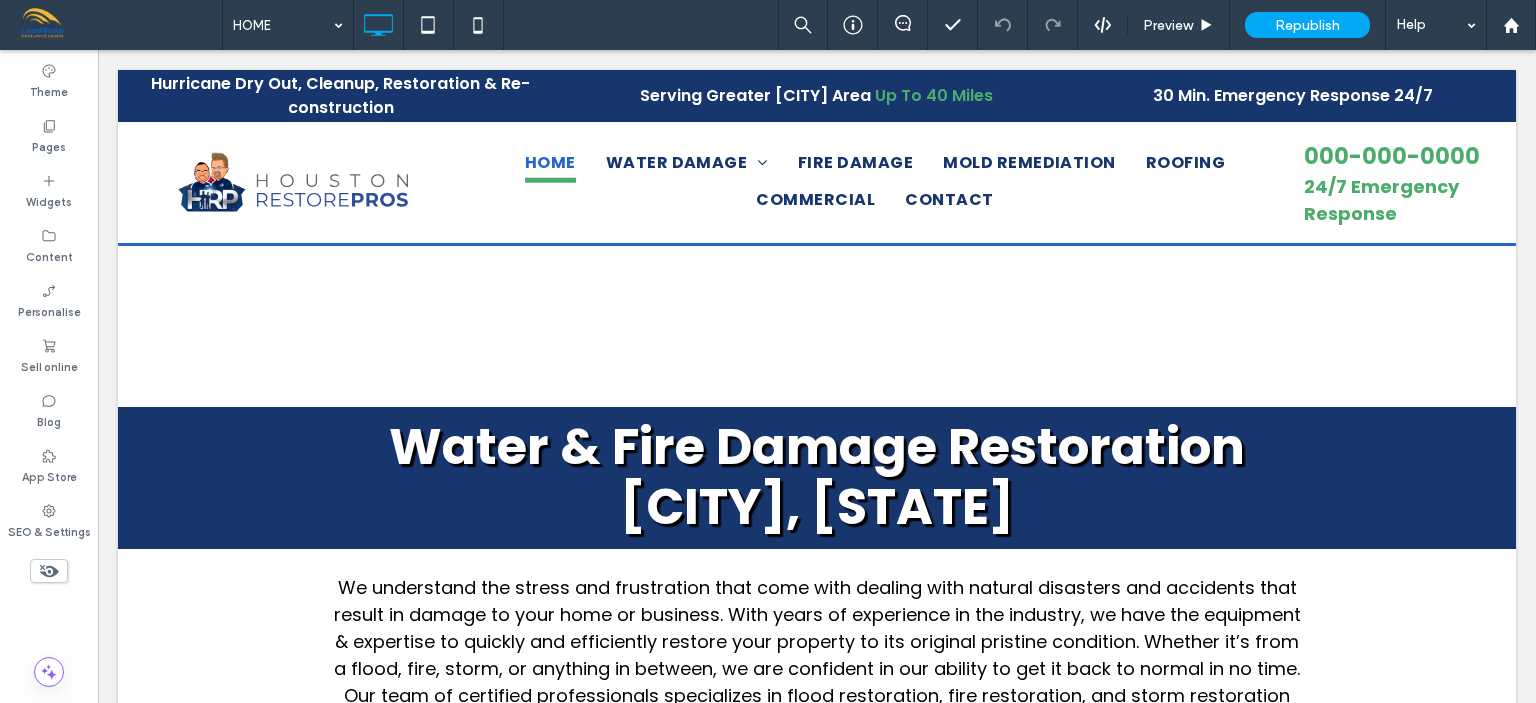 scroll, scrollTop: 634, scrollLeft: 0, axis: vertical 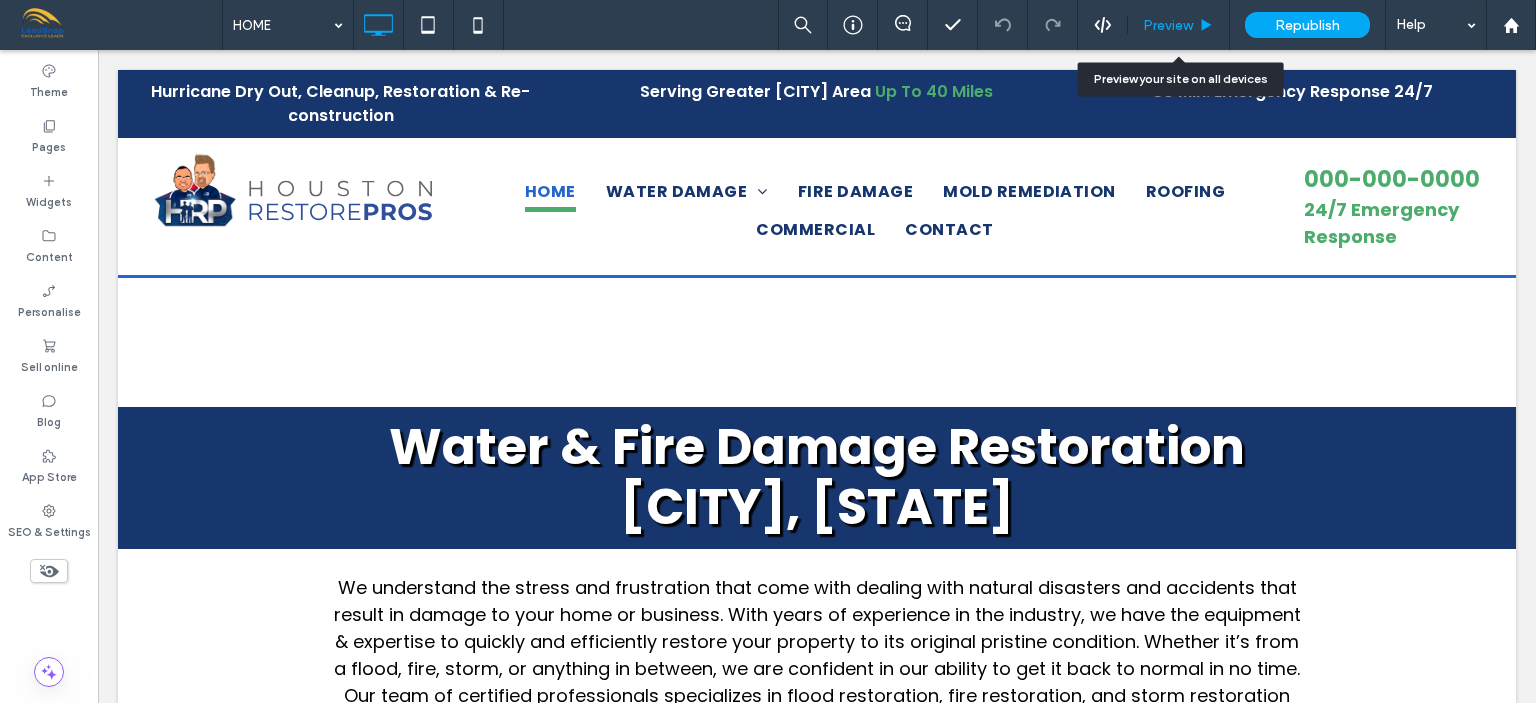 click on "Preview" at bounding box center [1168, 25] 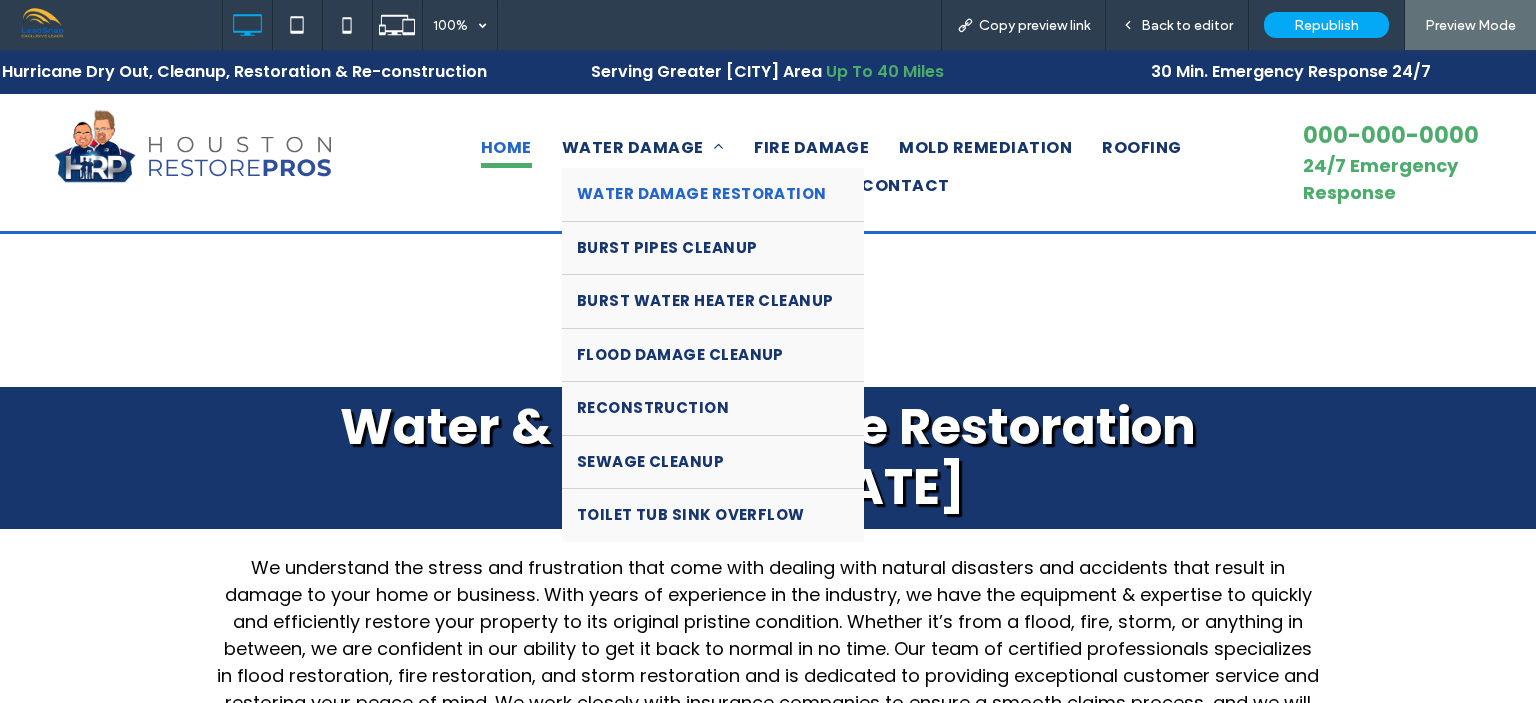 click on "WATER DAMAGE RESTORATION" at bounding box center (702, 194) 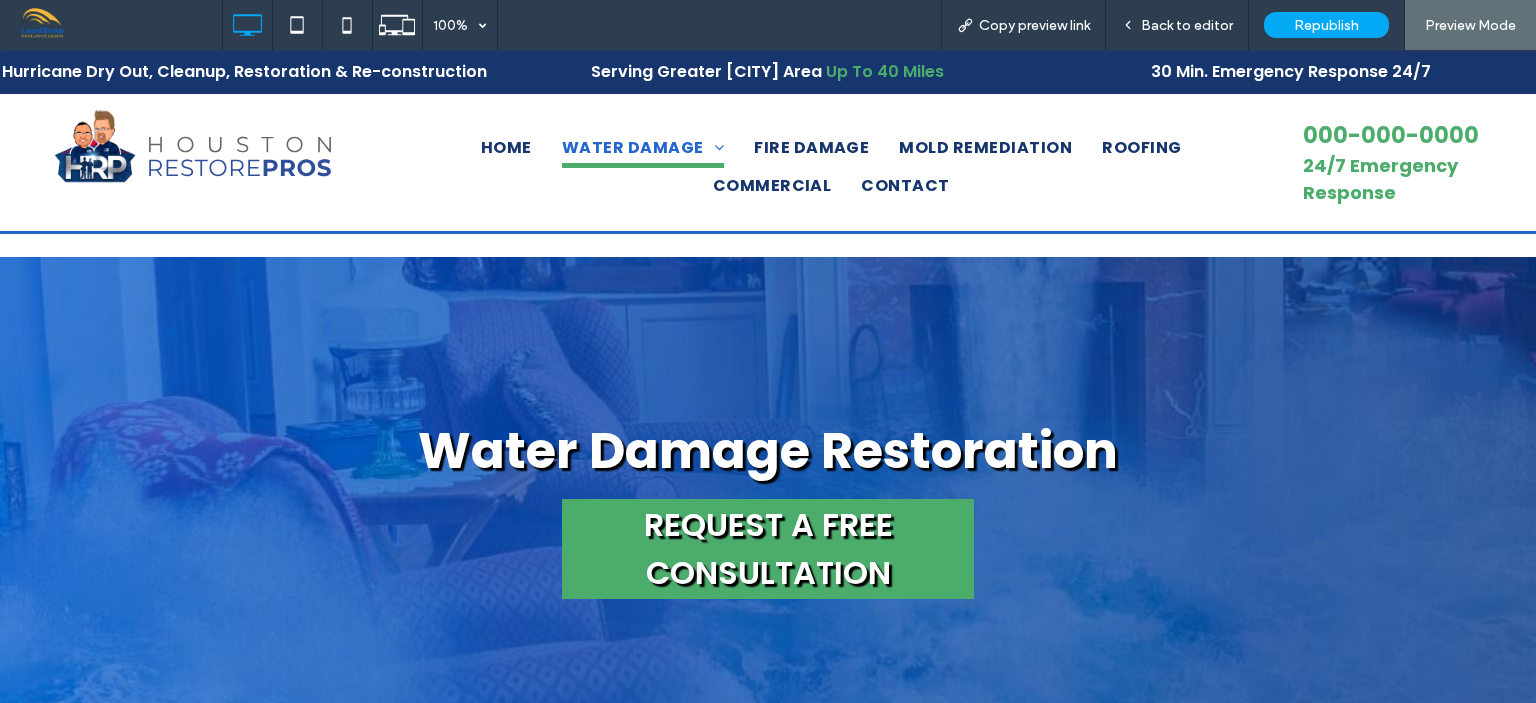 scroll, scrollTop: 0, scrollLeft: 0, axis: both 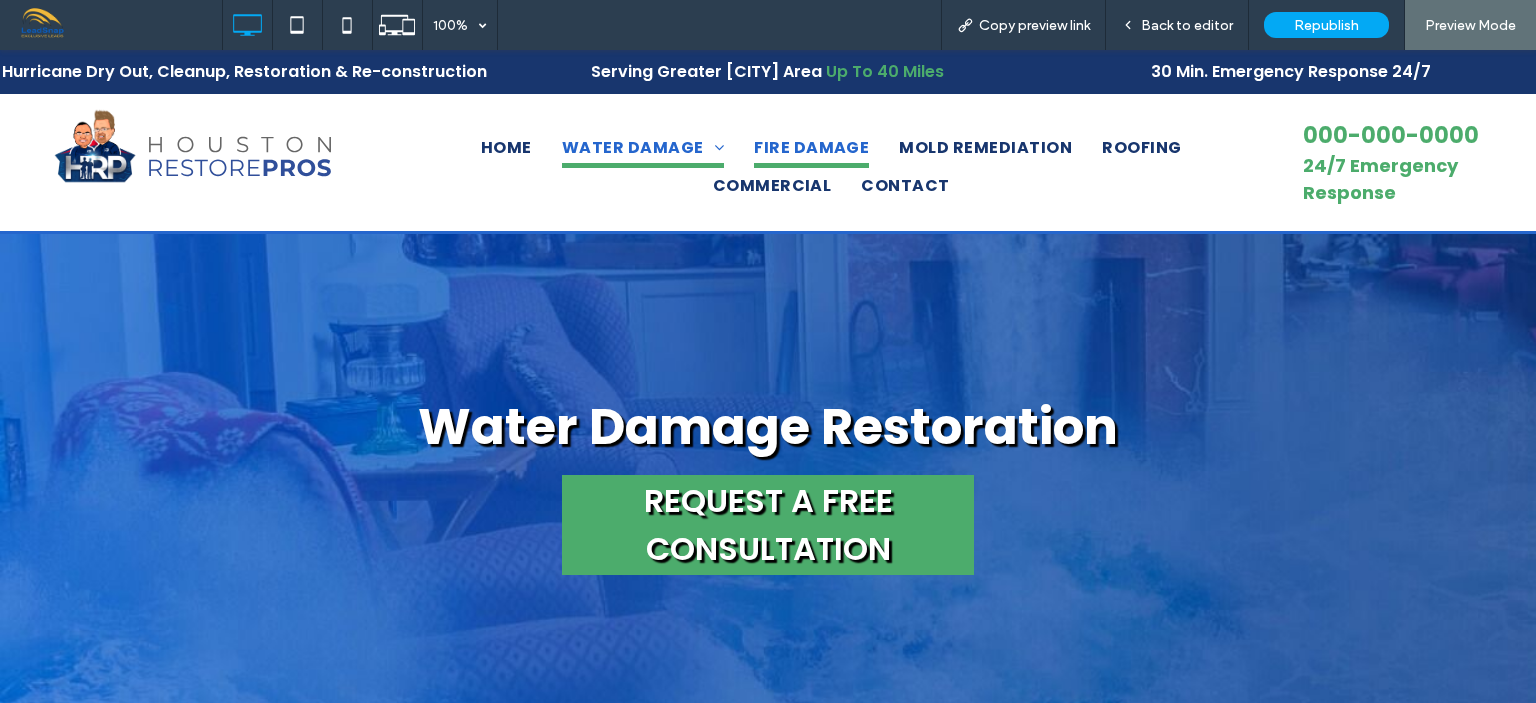 click on "FIRE DAMAGE" at bounding box center (811, 149) 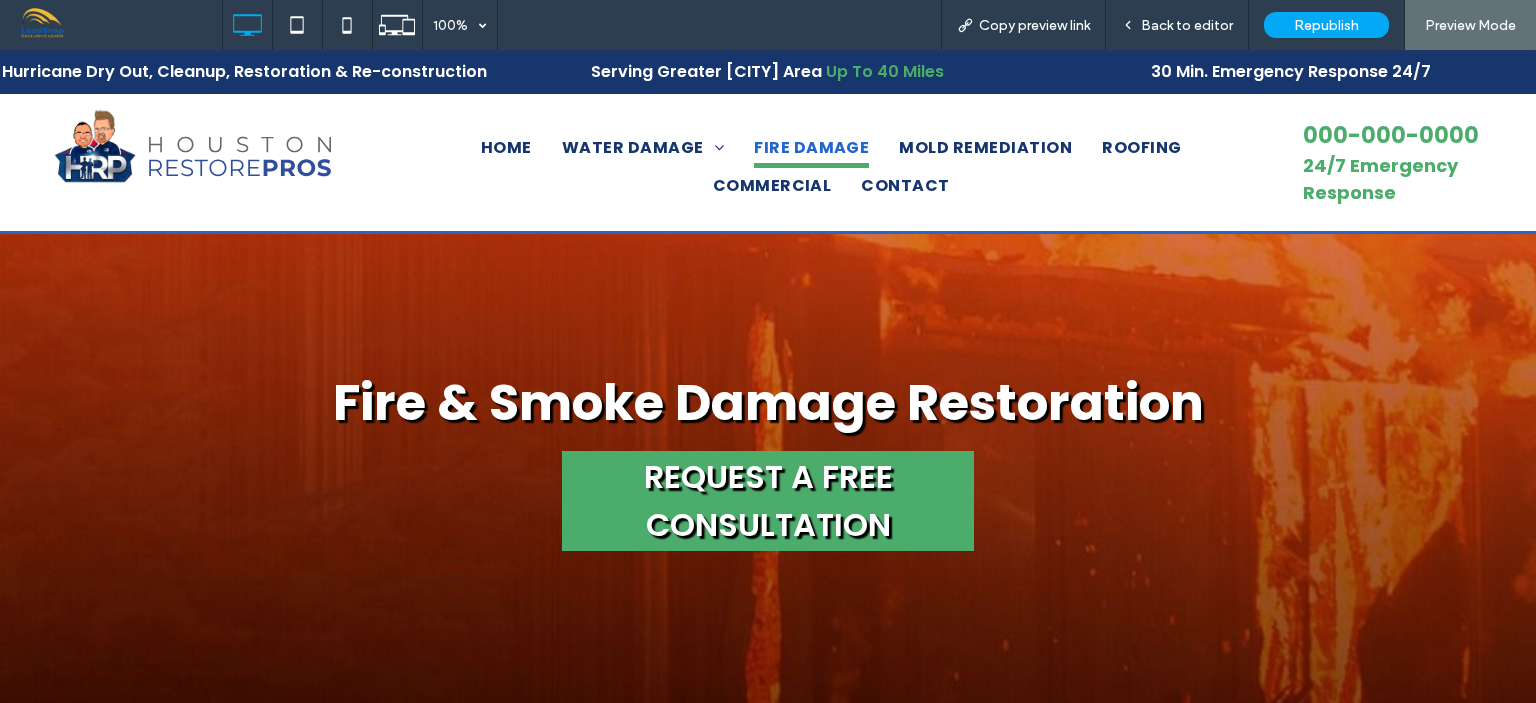 scroll, scrollTop: 0, scrollLeft: 0, axis: both 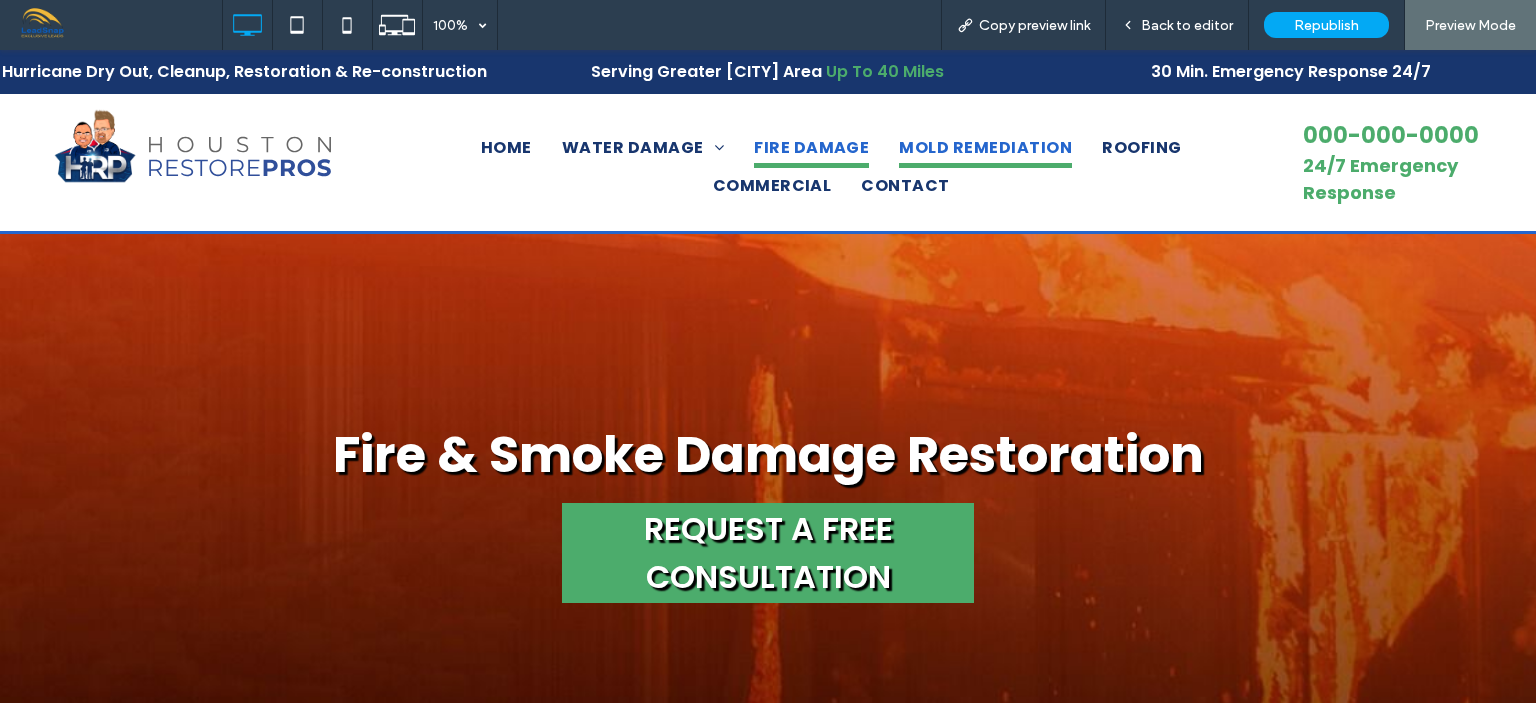 click on "MOLD REMEDIATION" at bounding box center (985, 149) 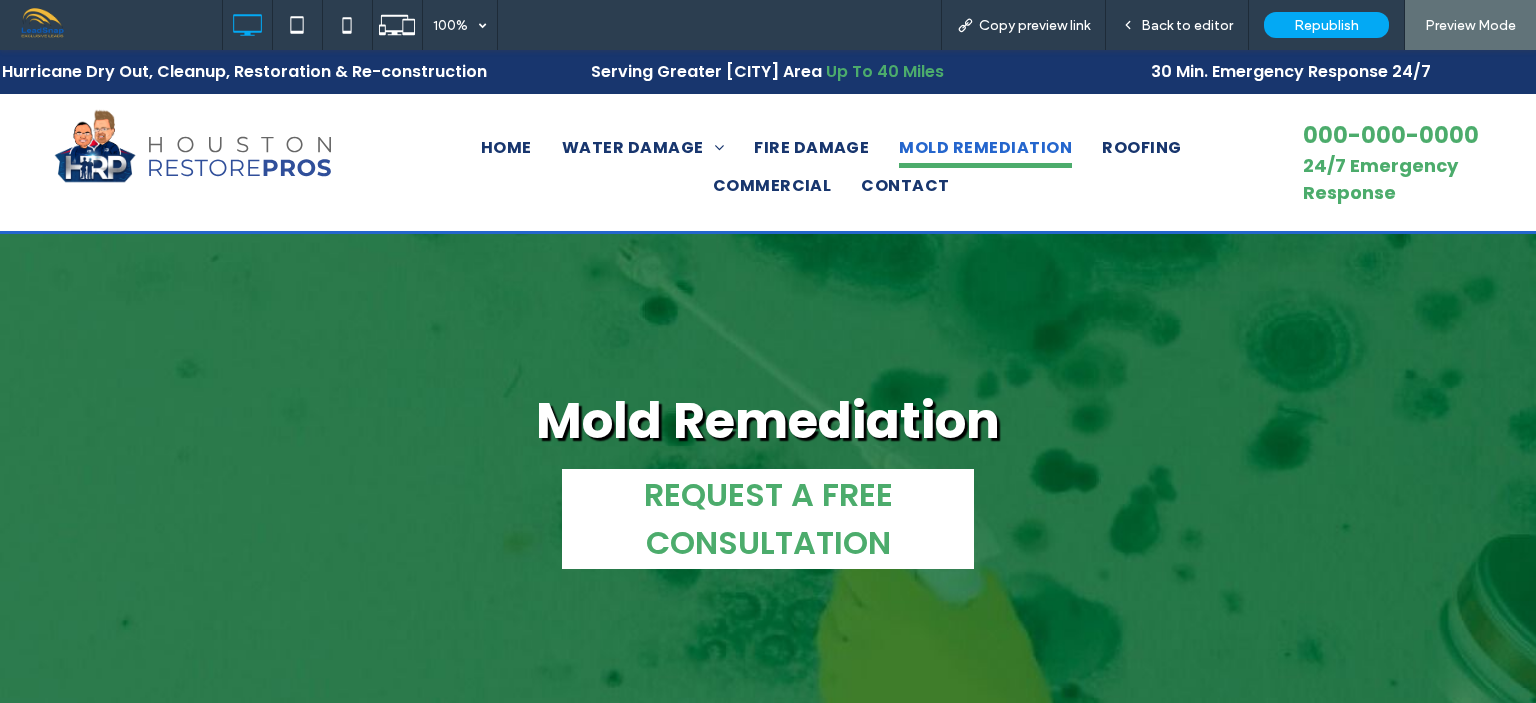 scroll, scrollTop: 0, scrollLeft: 0, axis: both 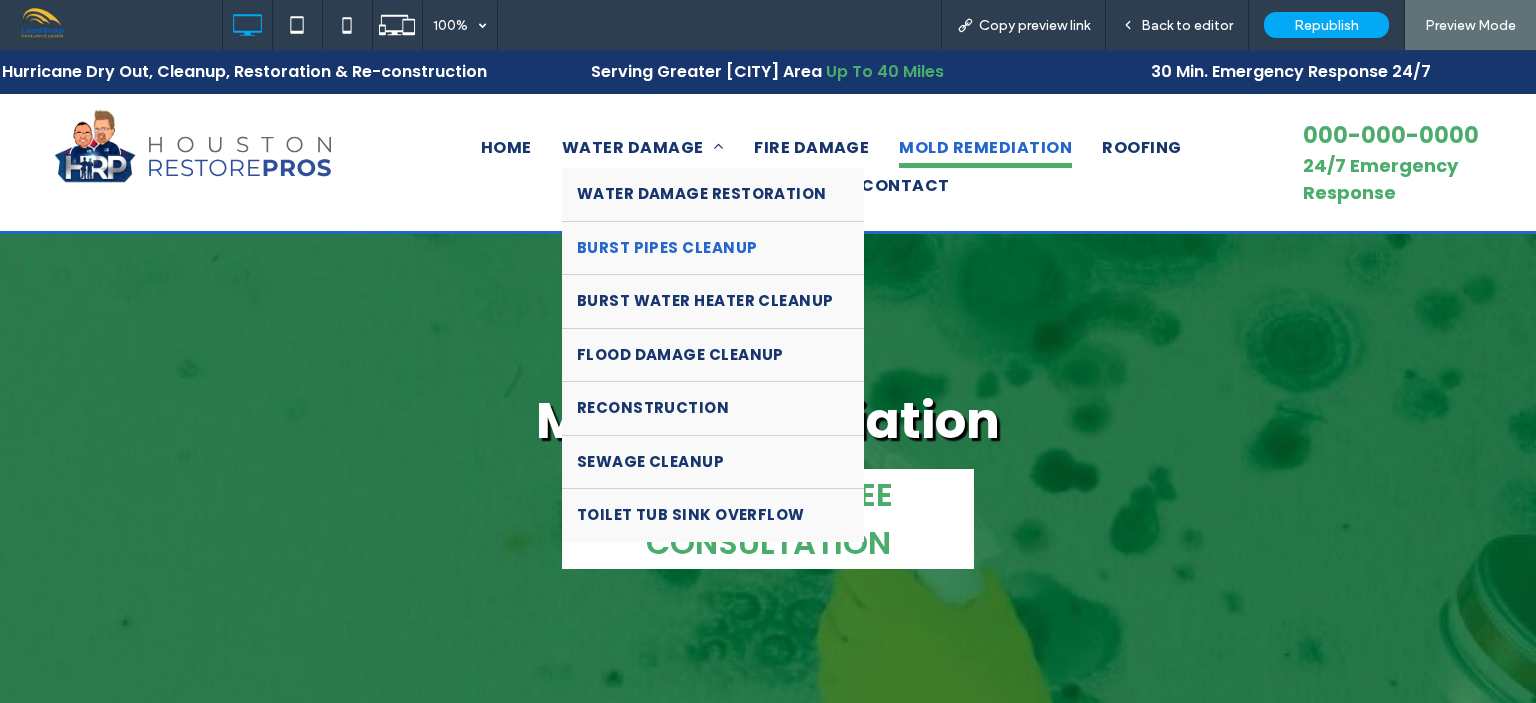 click on "BURST PIPES CLEANUP" at bounding box center [667, 248] 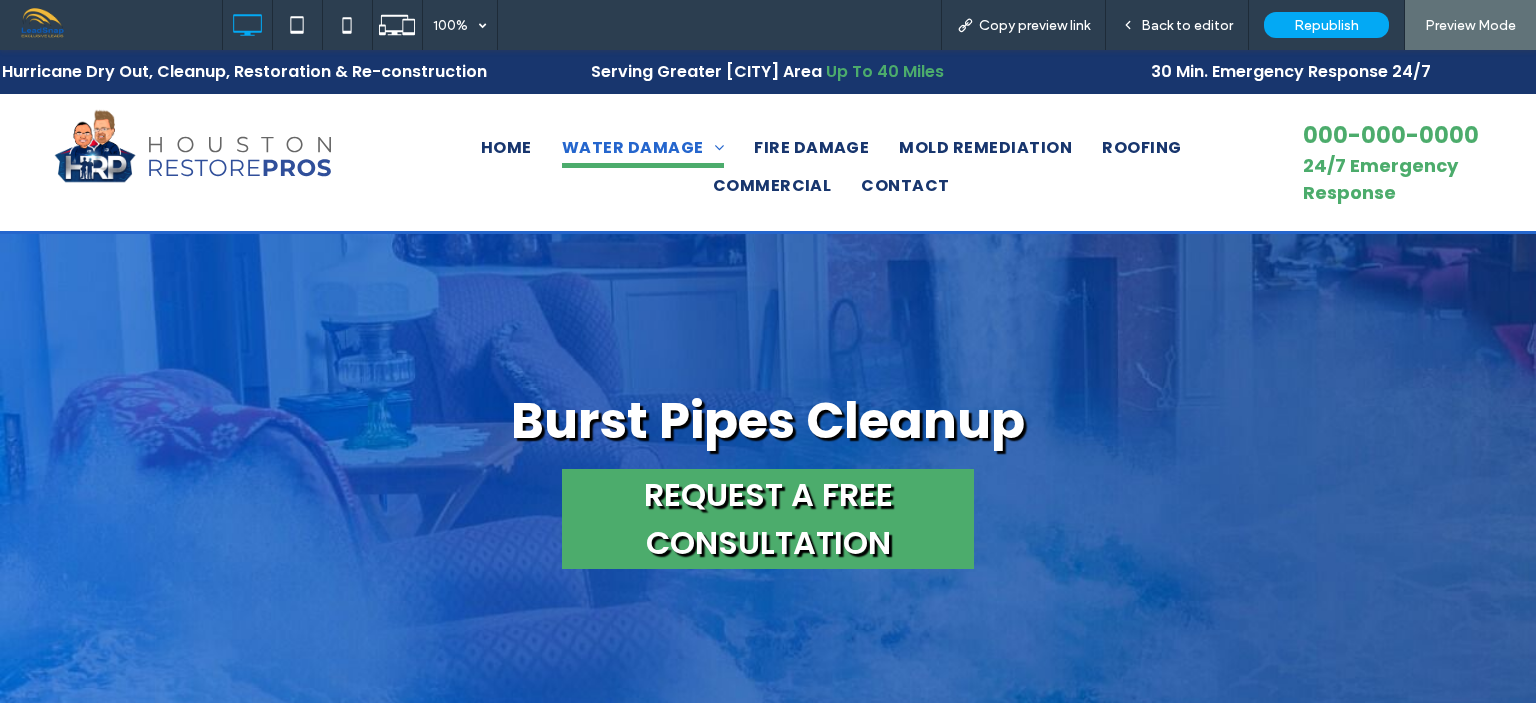 scroll, scrollTop: 0, scrollLeft: 0, axis: both 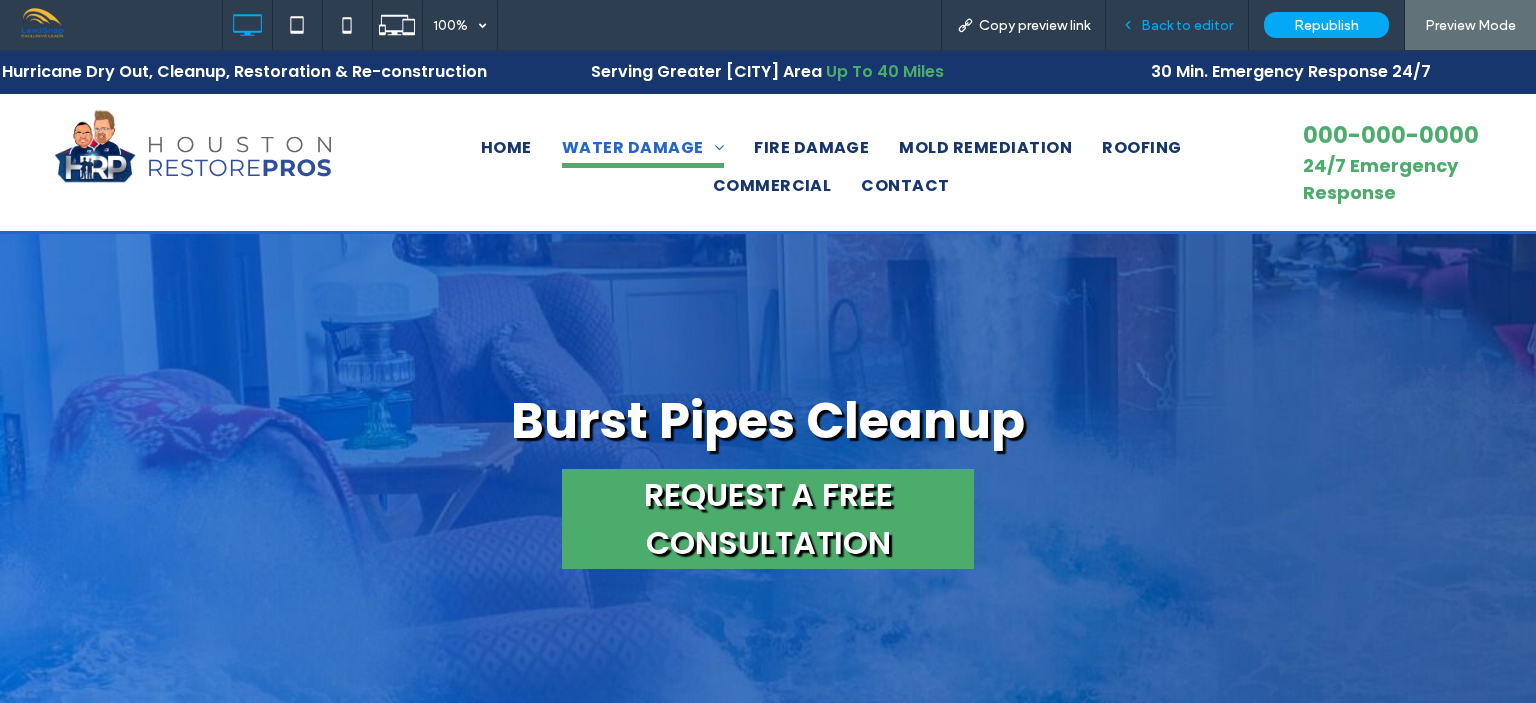 click on "Back to editor" at bounding box center [1187, 25] 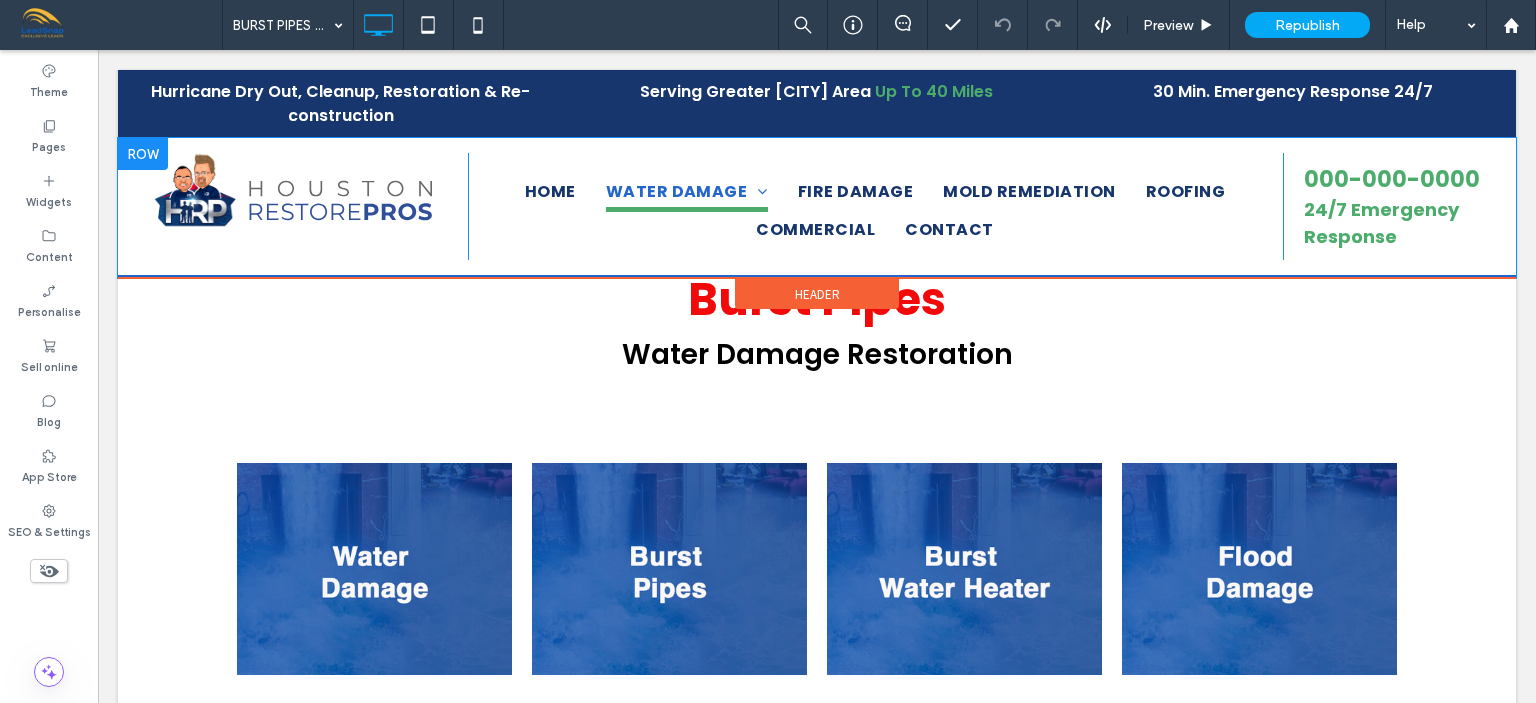 scroll, scrollTop: 0, scrollLeft: 0, axis: both 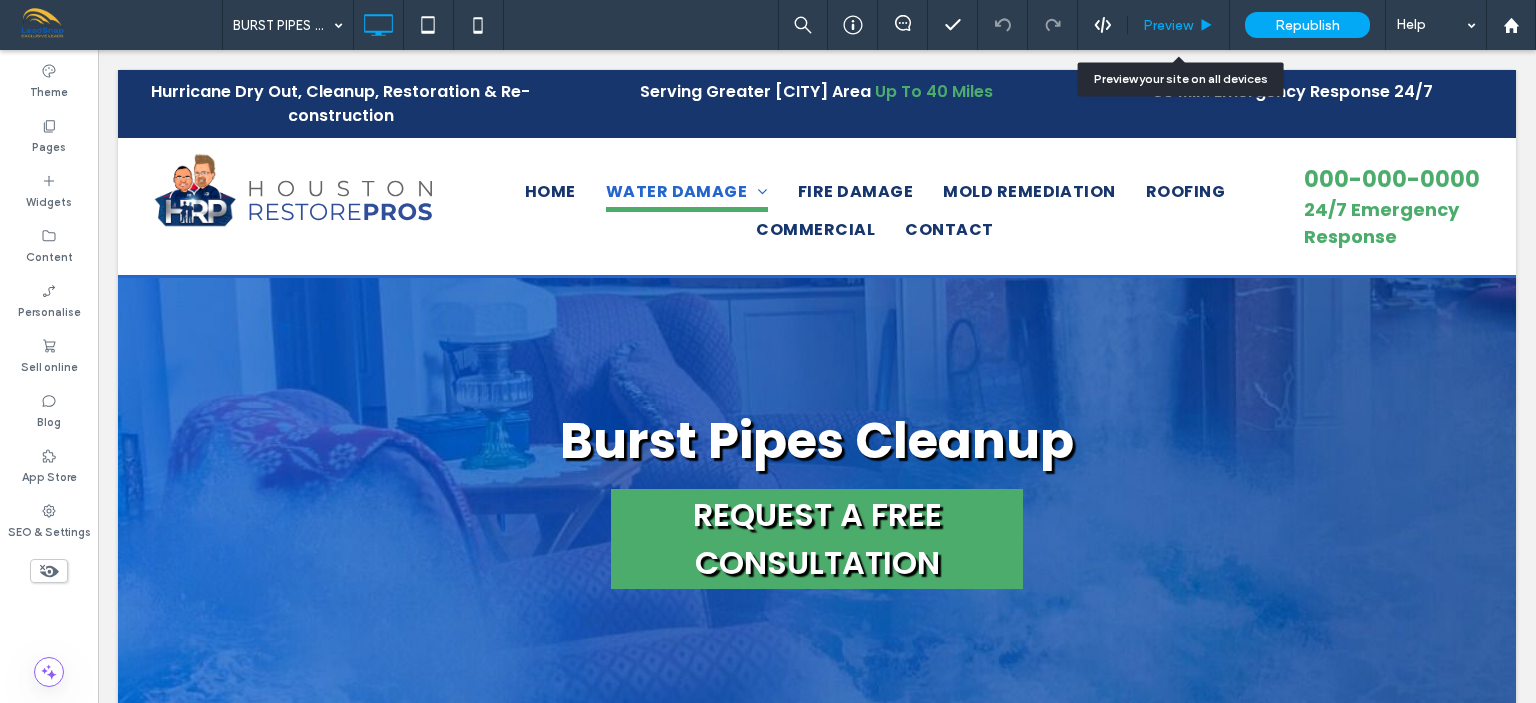 click on "Preview" at bounding box center [1168, 25] 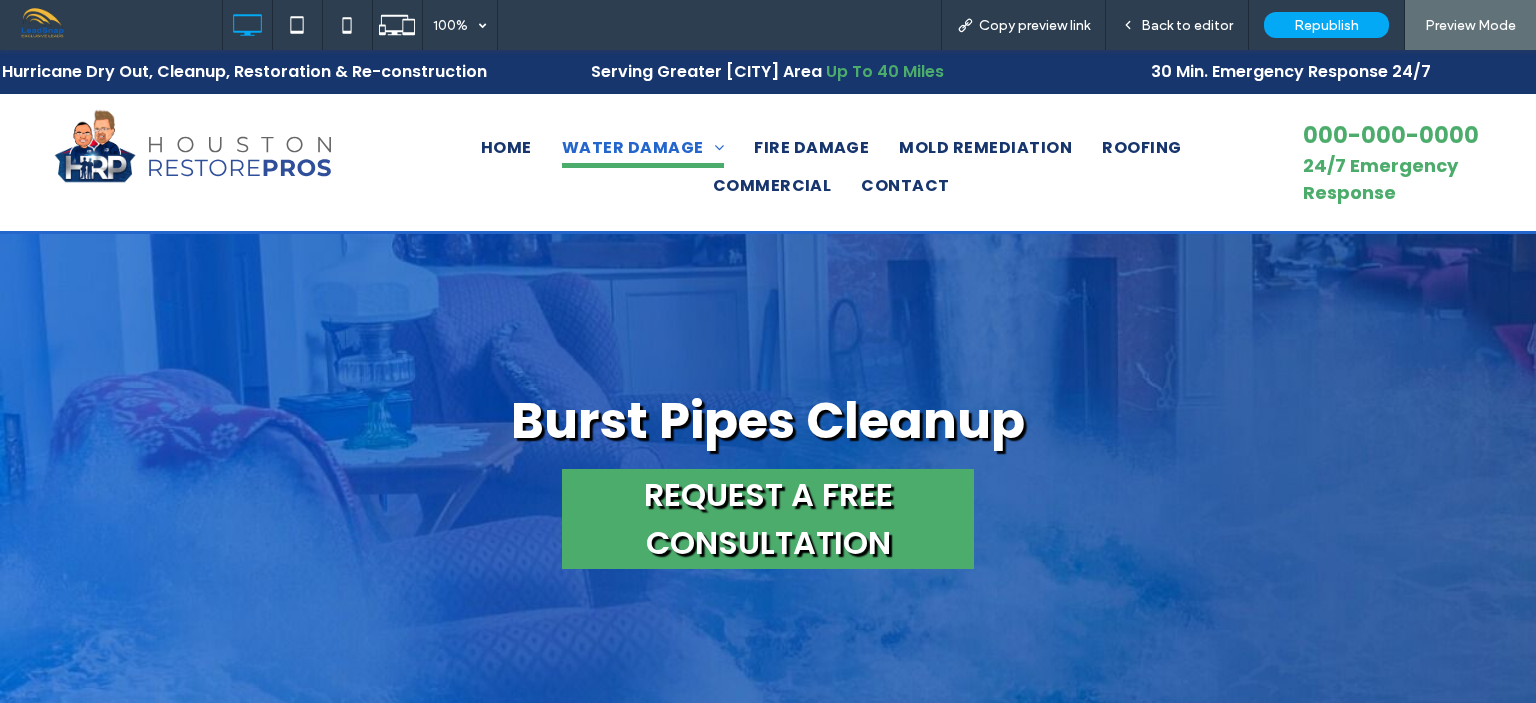 click on "Back to editor" at bounding box center (1187, 25) 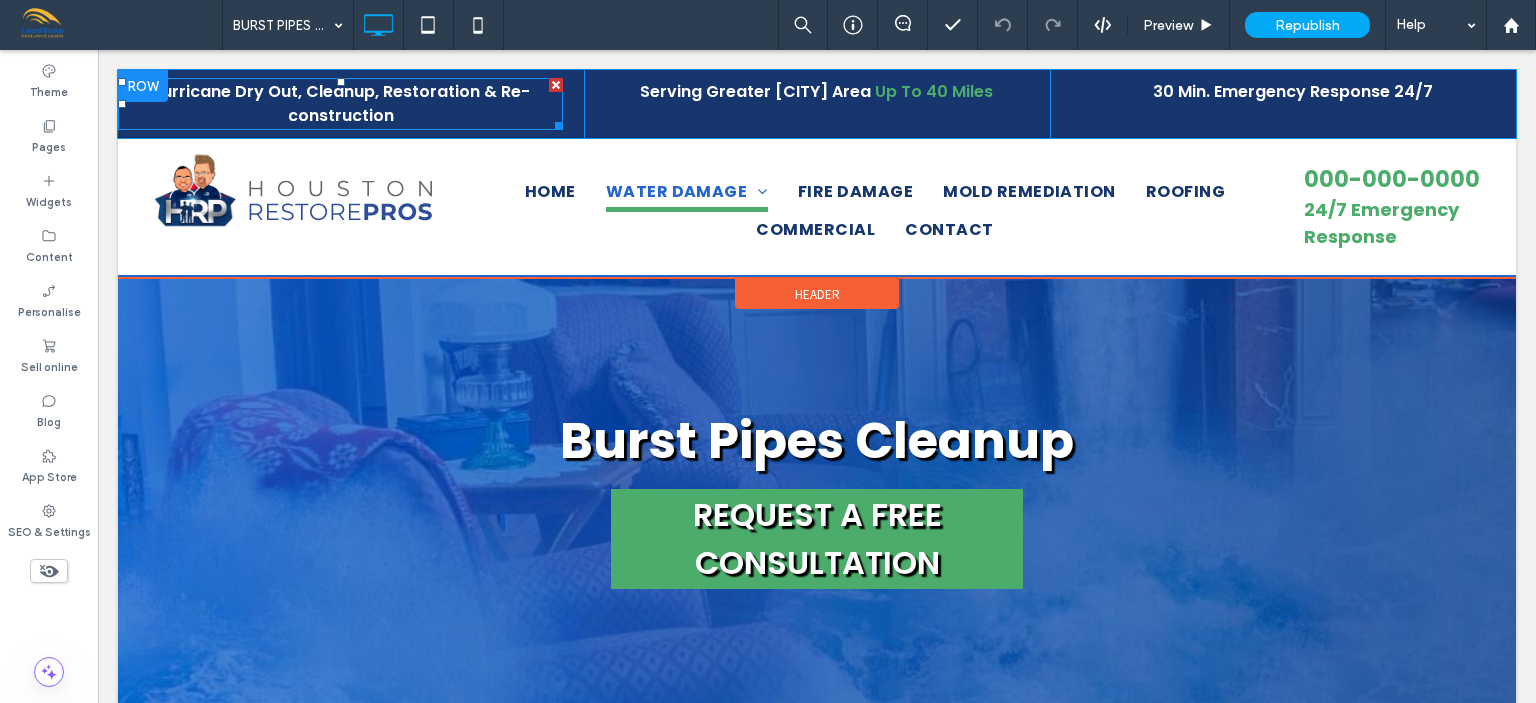 click on "Hurricane Dry Out, Cleanup, Restoration & Re-construction" at bounding box center (340, 104) 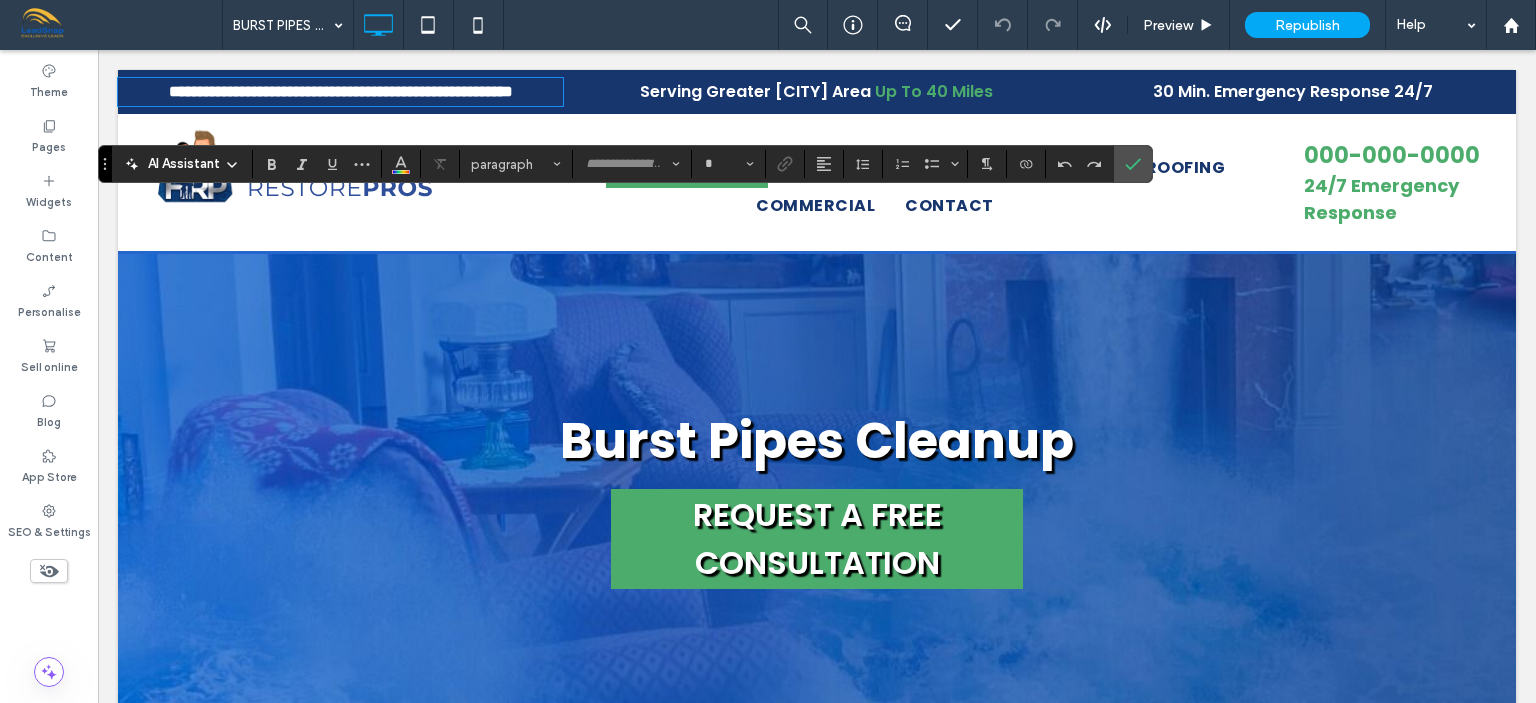type on "*******" 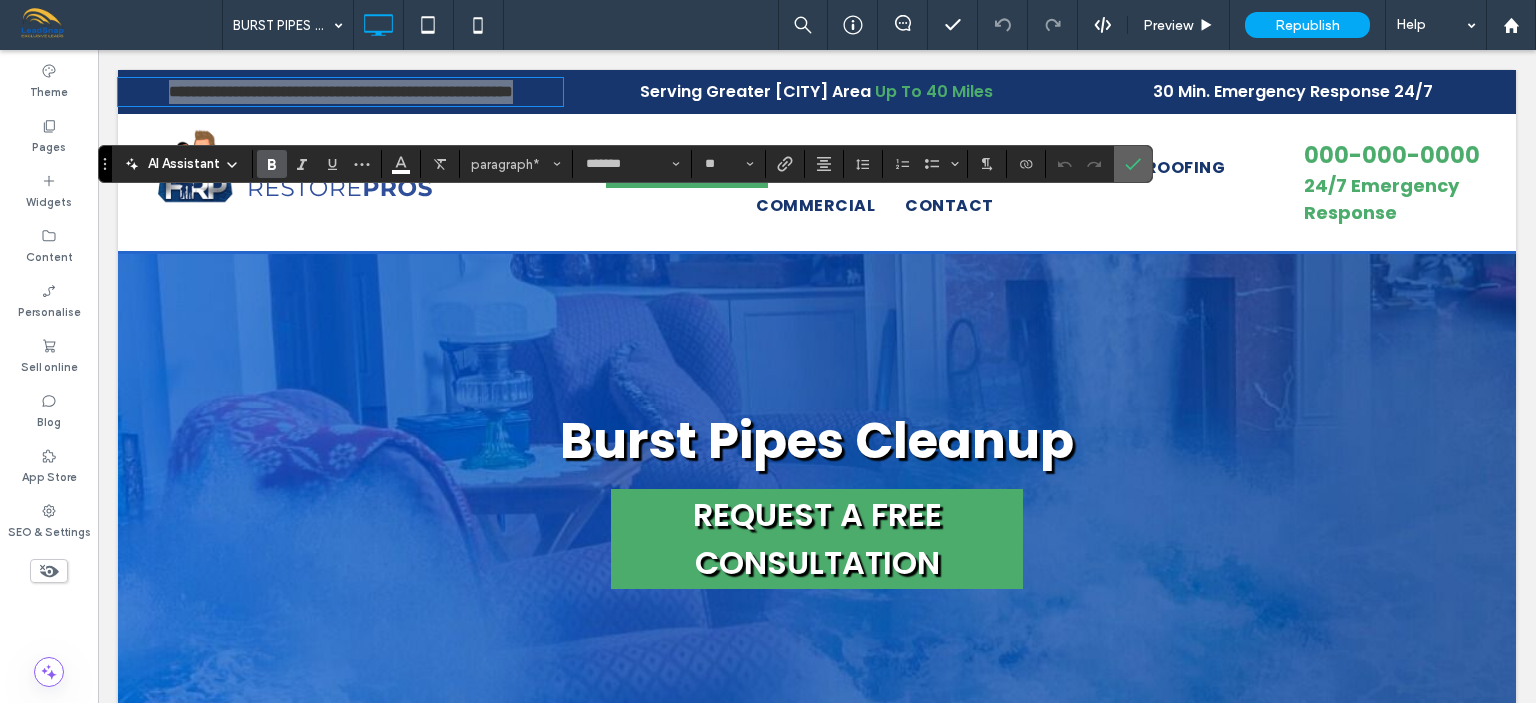 drag, startPoint x: 1128, startPoint y: 158, endPoint x: 994, endPoint y: 115, distance: 140.73024 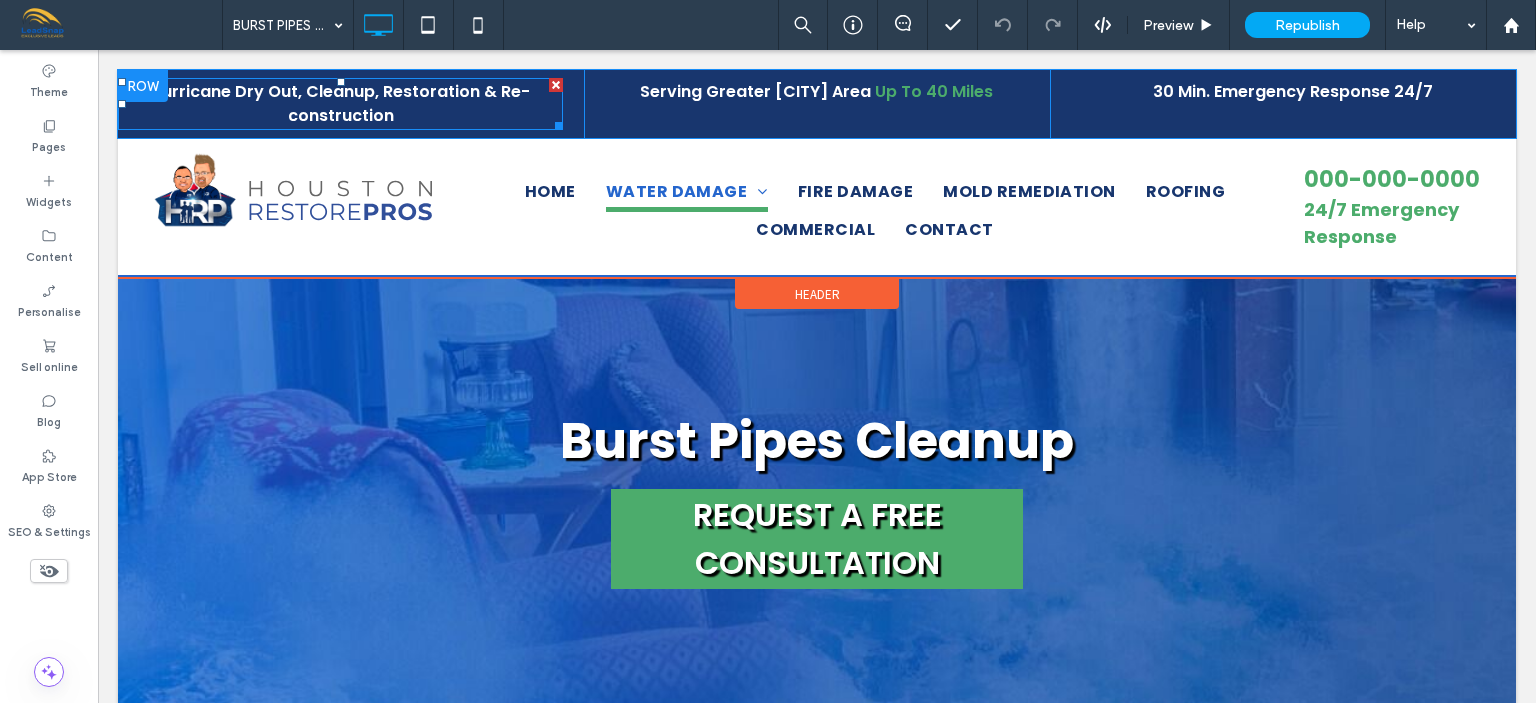 click on "Hurricane Dry Out, Cleanup, Restoration & Re-construction" at bounding box center (340, 104) 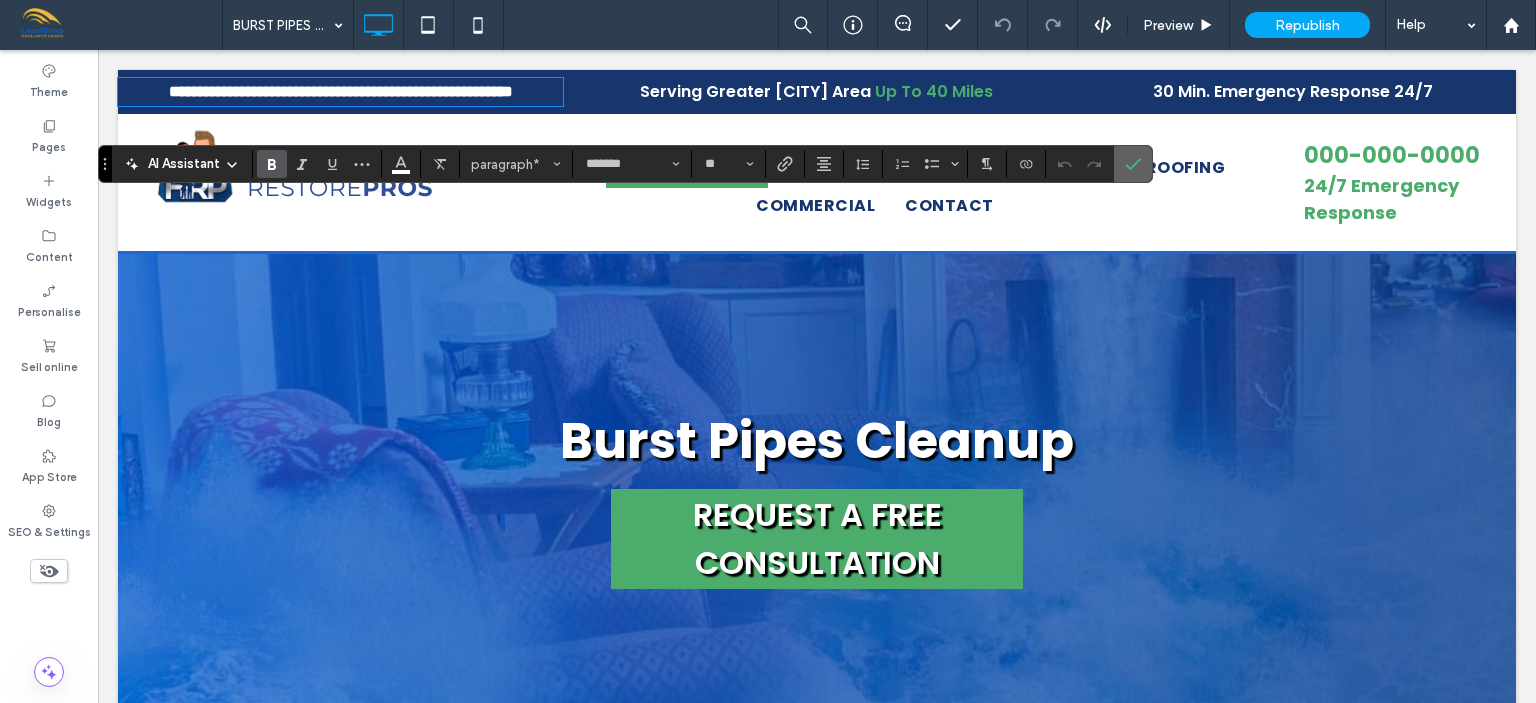 click 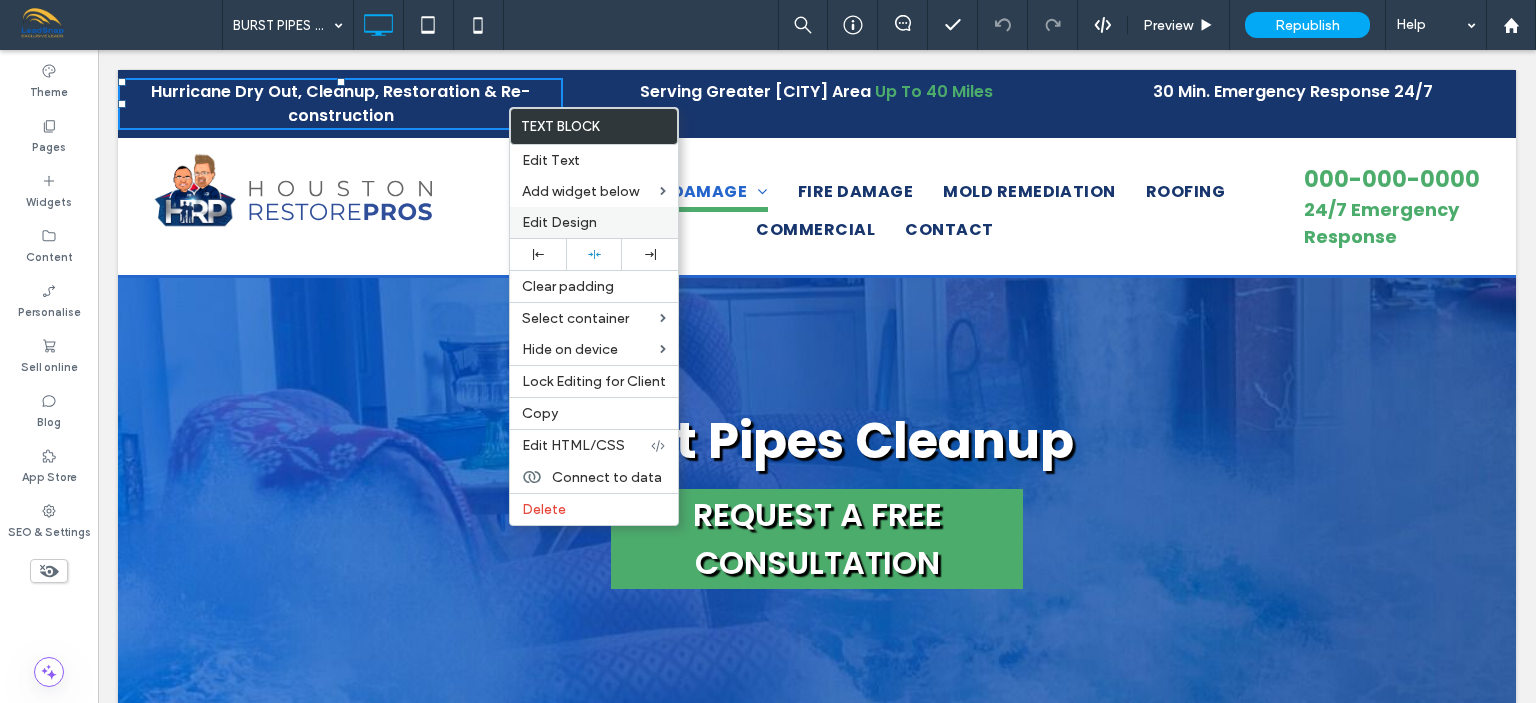 click on "Edit Design" at bounding box center (559, 222) 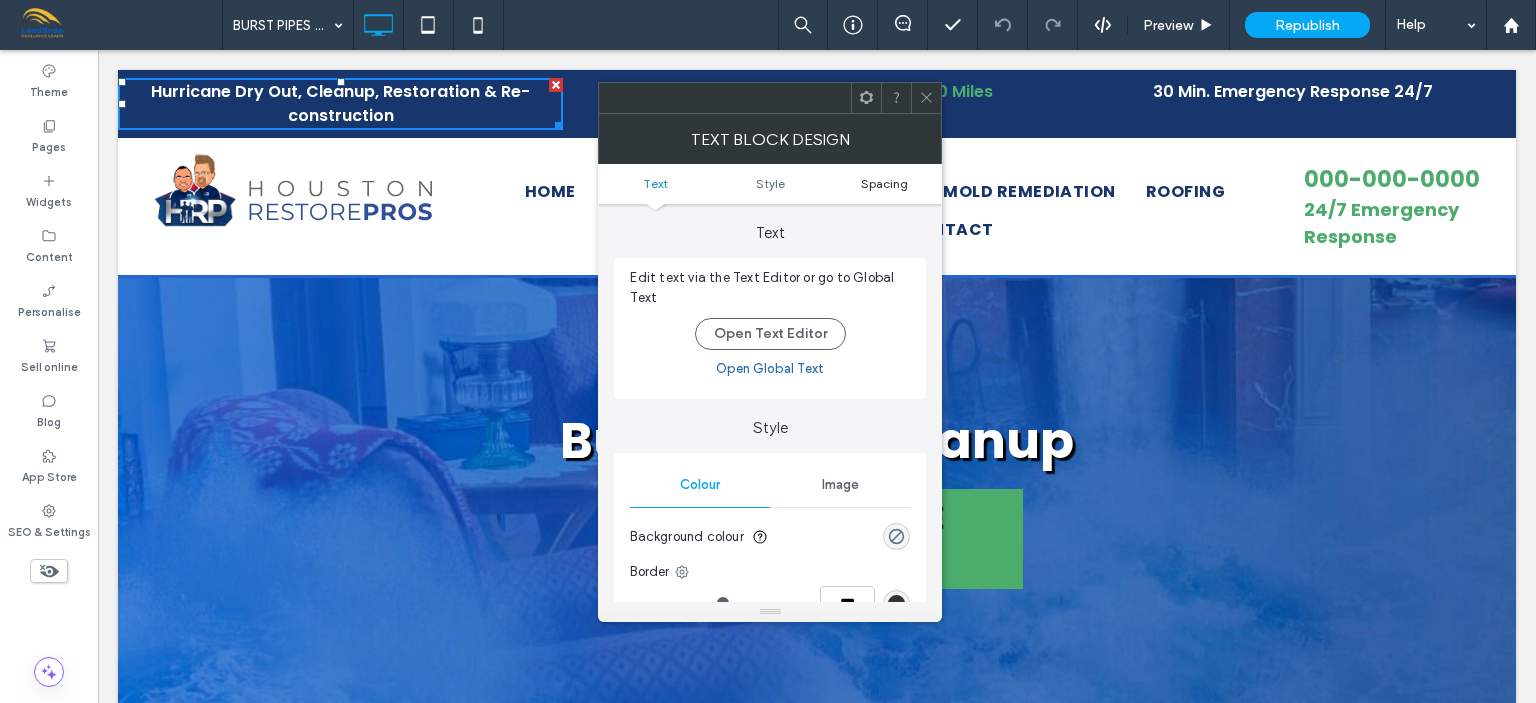 click on "Spacing" at bounding box center [884, 183] 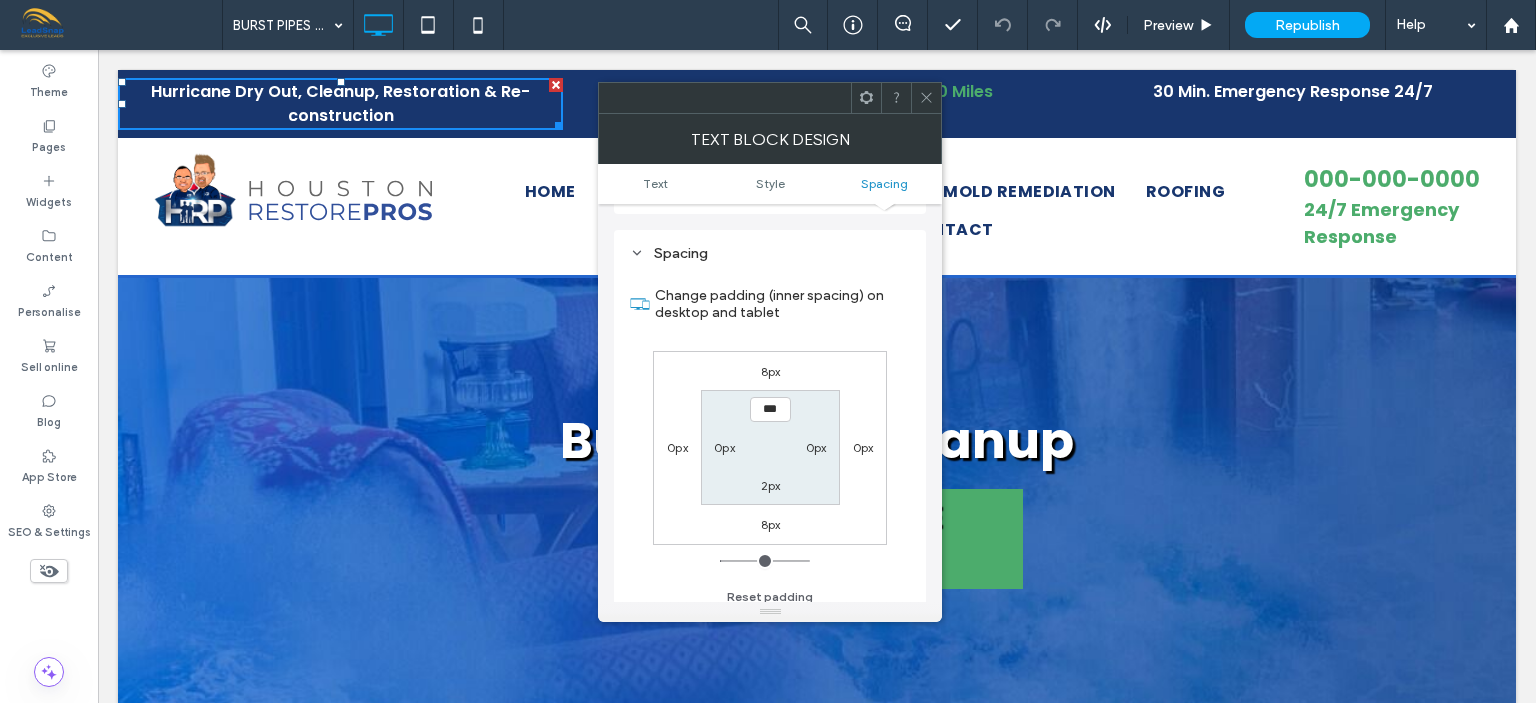 scroll, scrollTop: 511, scrollLeft: 0, axis: vertical 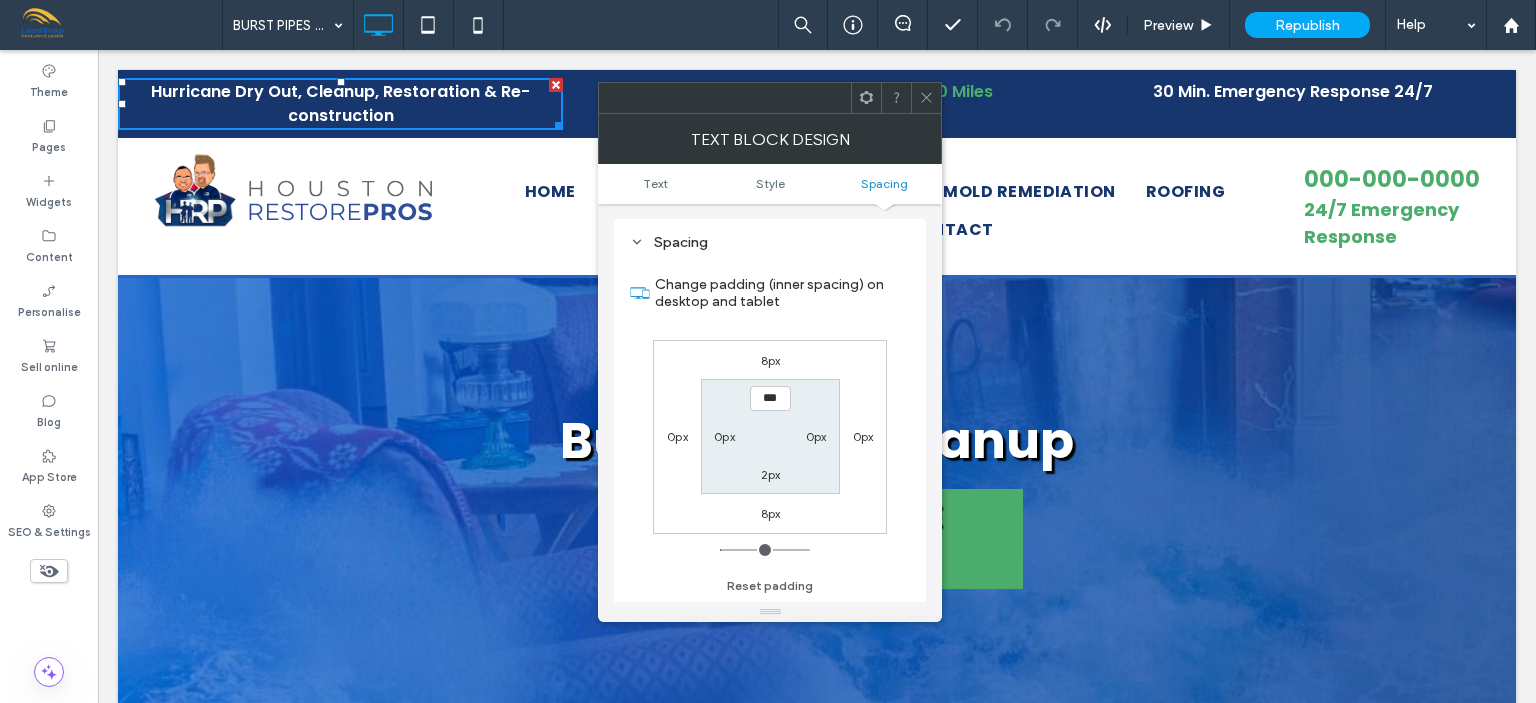click on "0px" at bounding box center [677, 436] 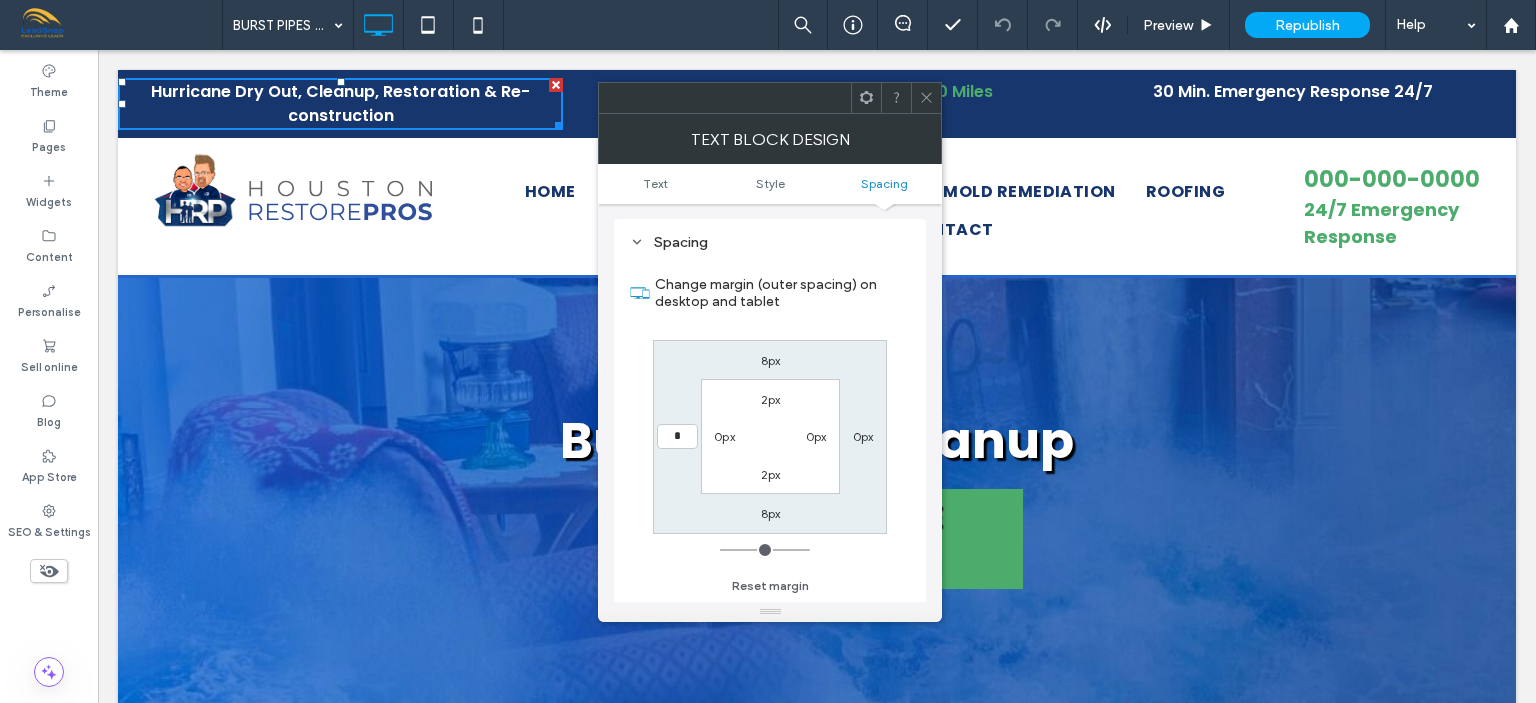 type on "**" 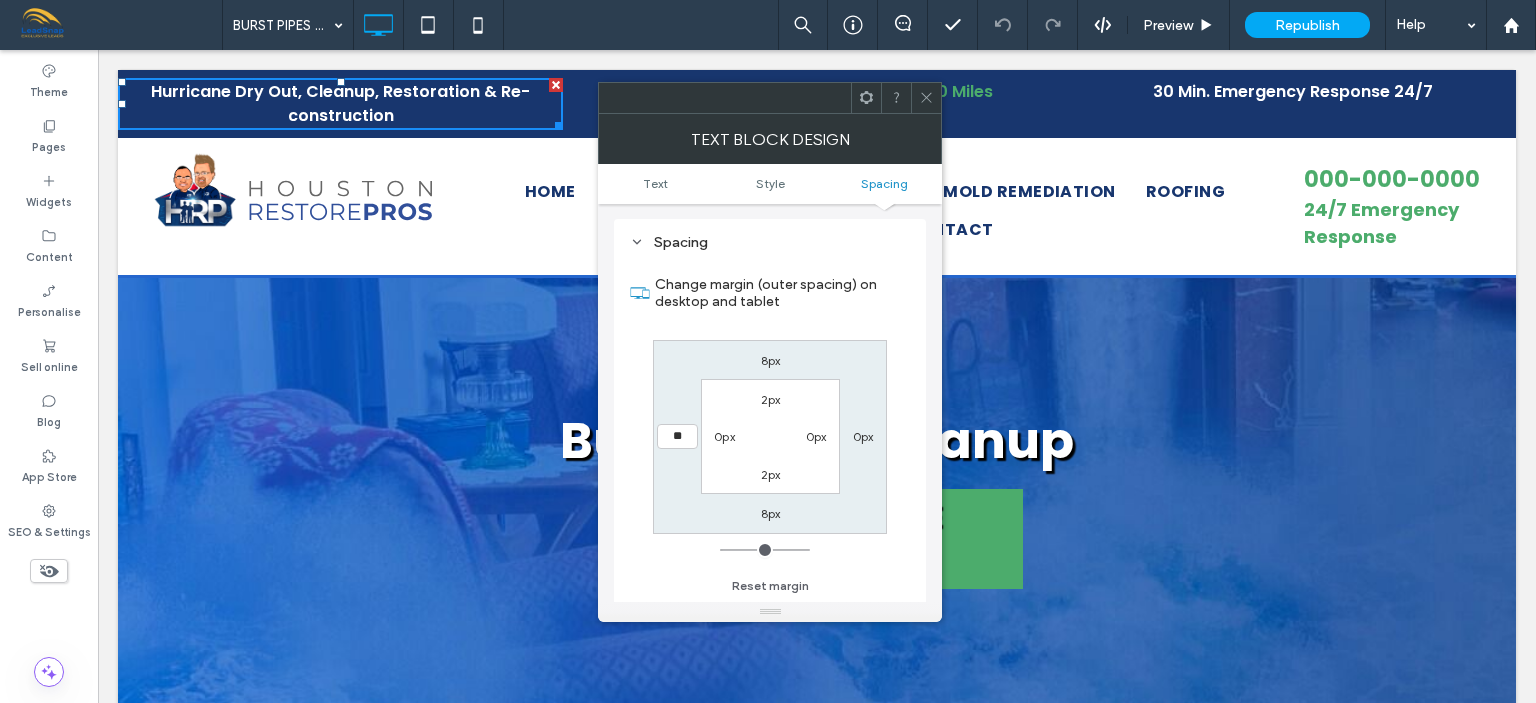 type on "*" 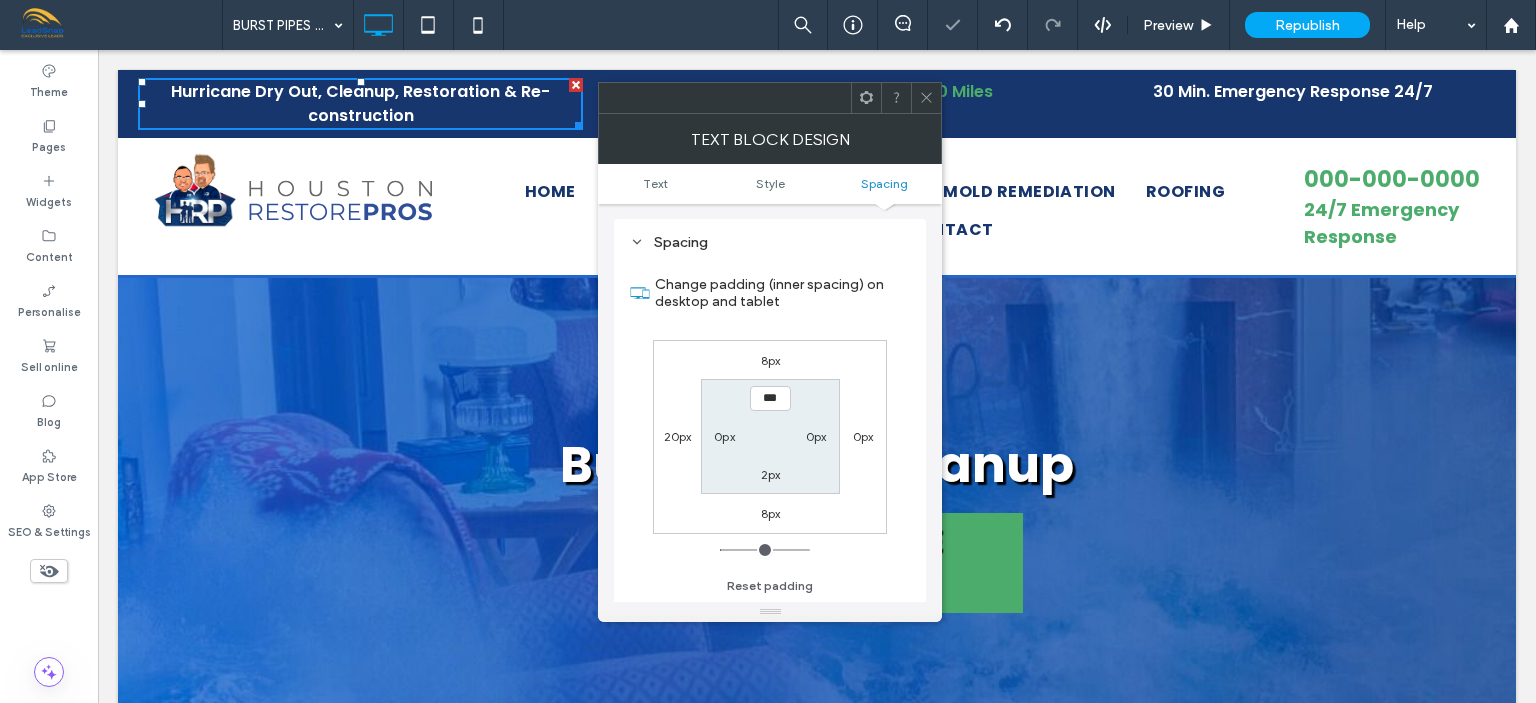 click 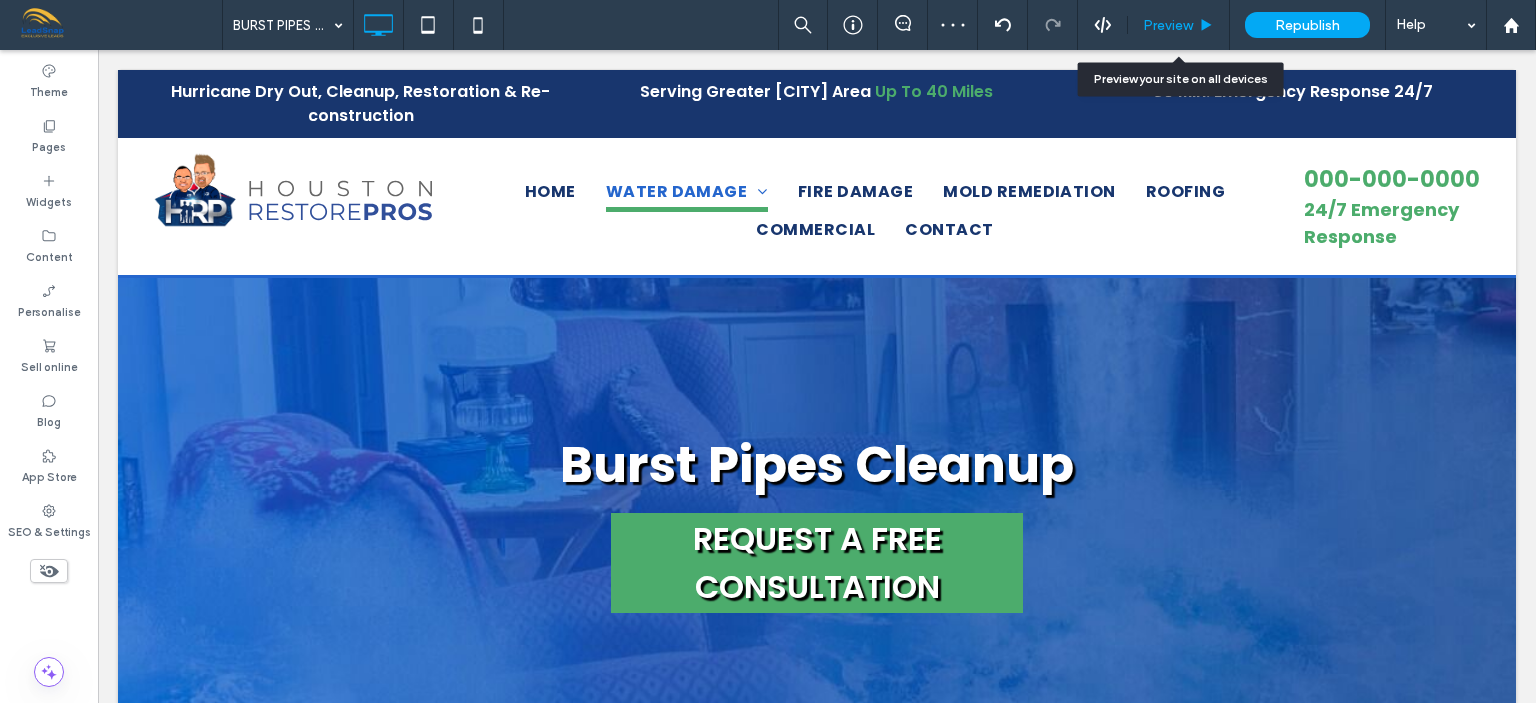 click on "Preview" at bounding box center (1168, 25) 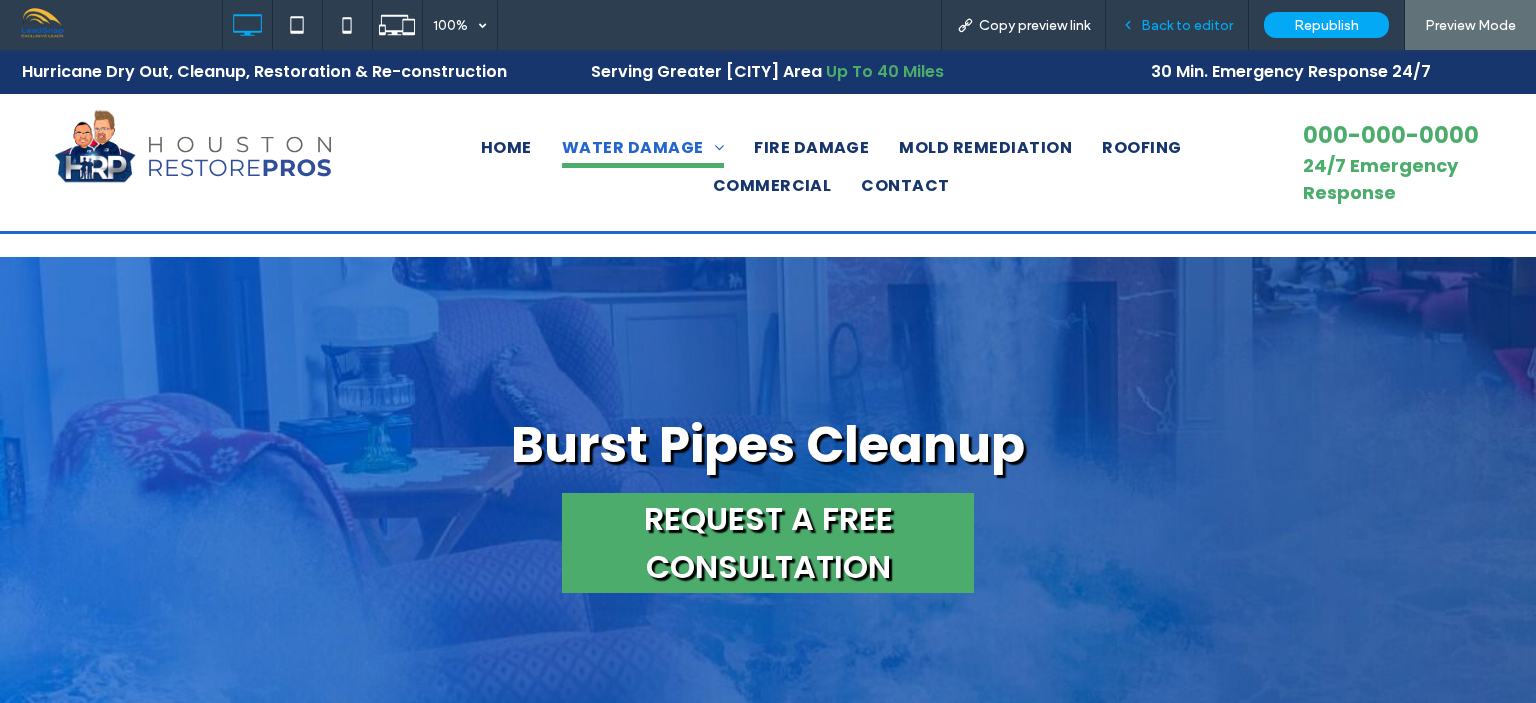click on "Back to editor" at bounding box center (1177, 25) 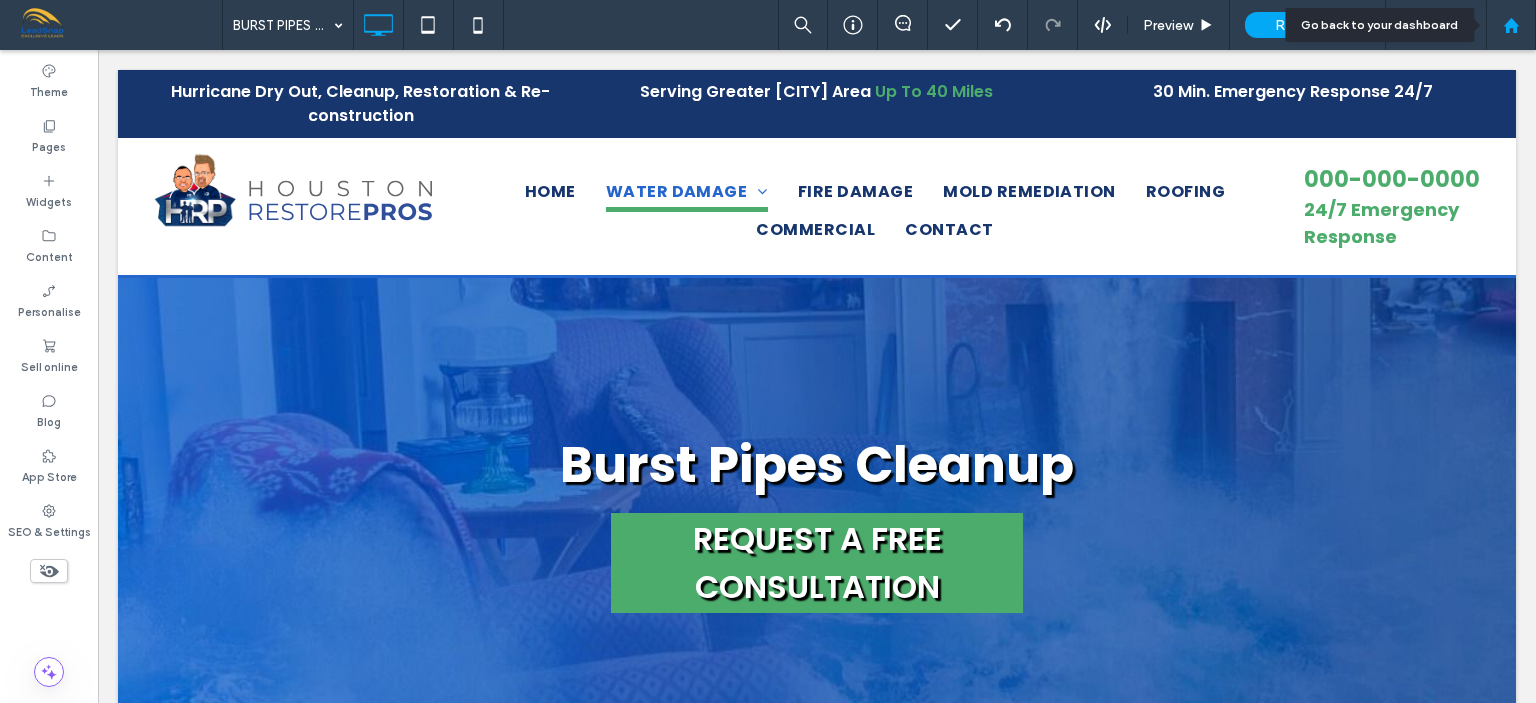 click 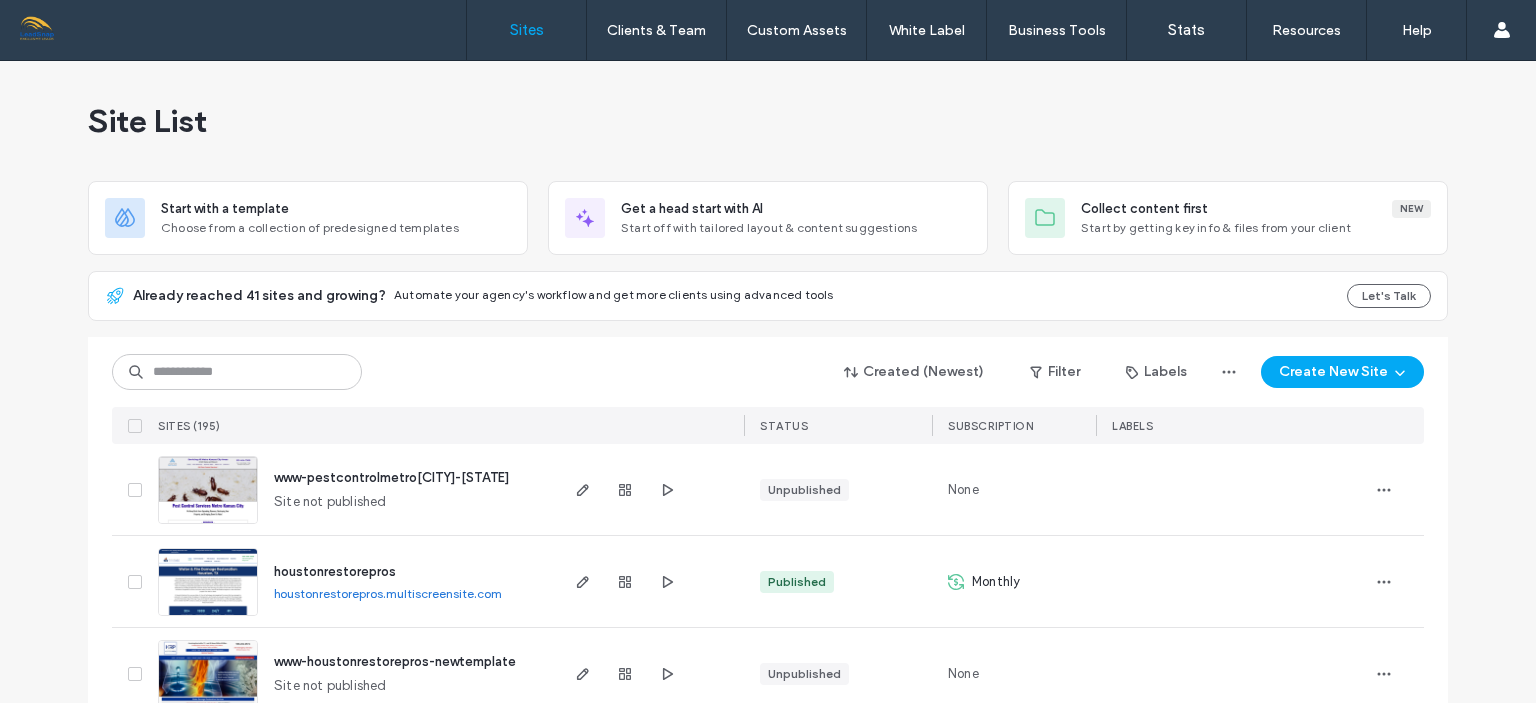 scroll, scrollTop: 0, scrollLeft: 0, axis: both 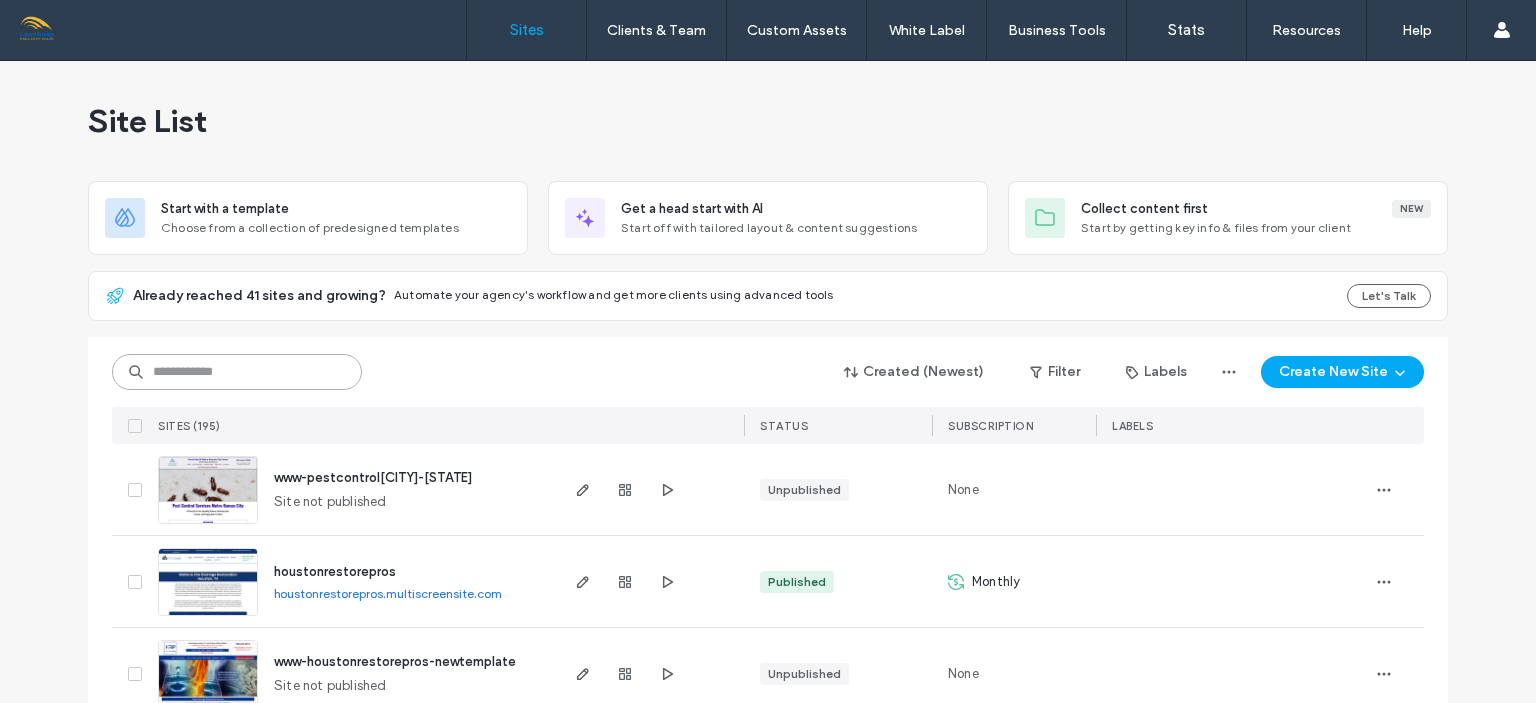 click at bounding box center (237, 372) 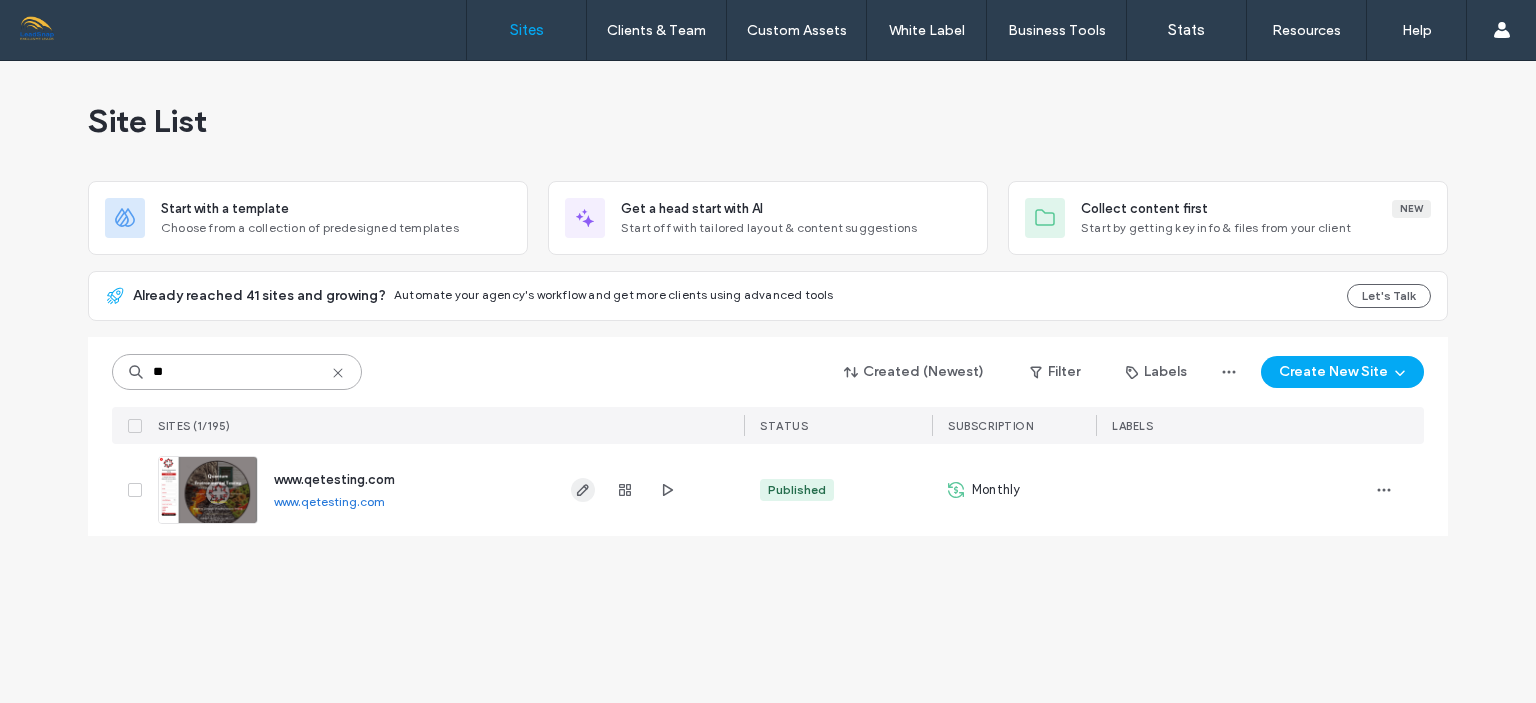 type on "**" 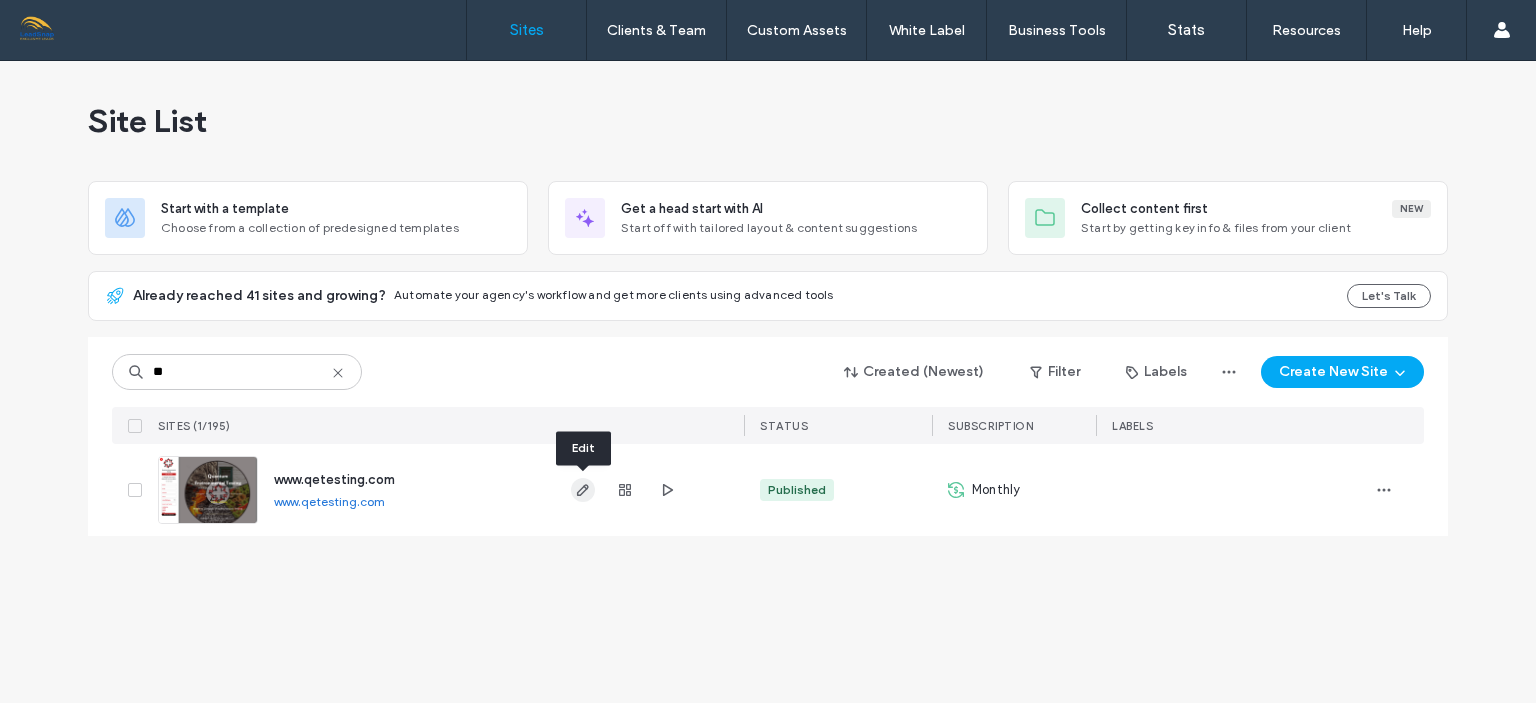 click 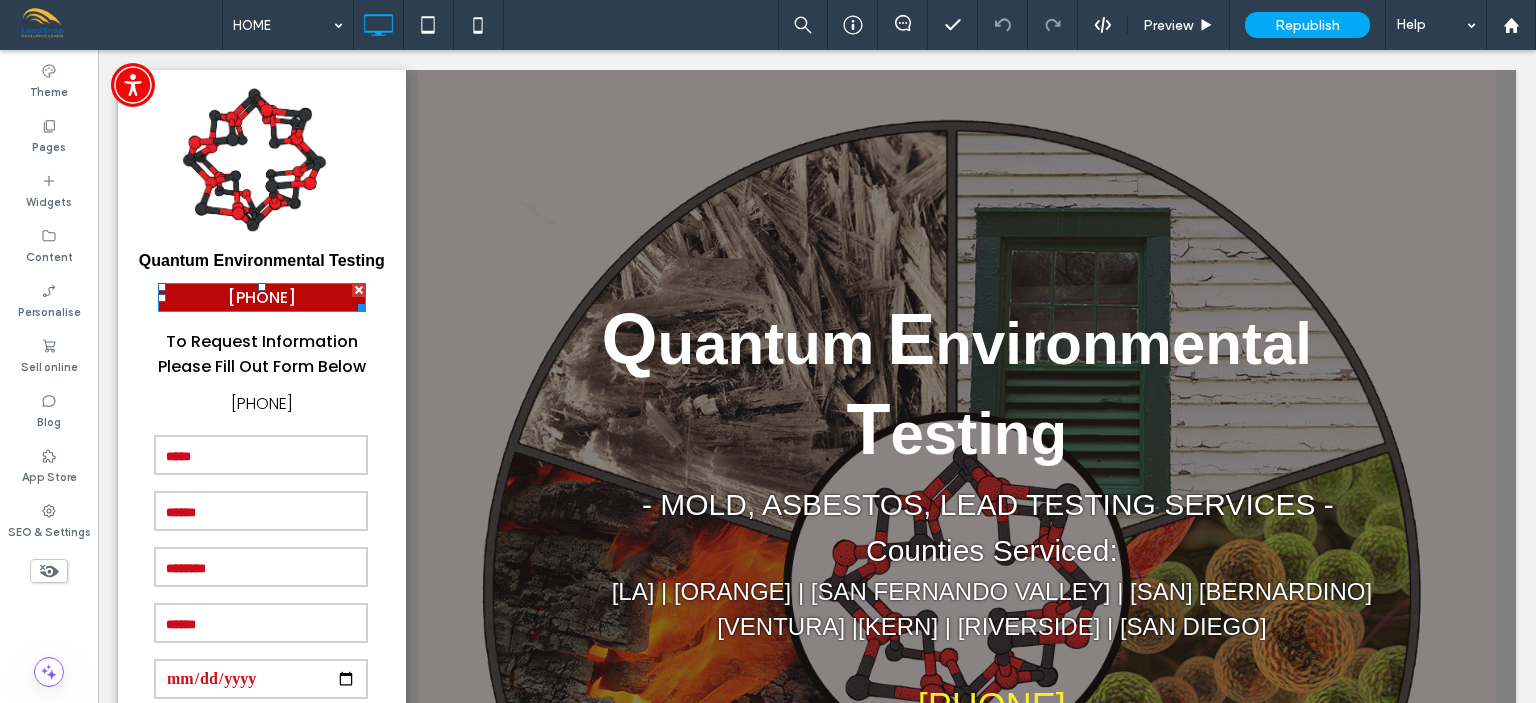 scroll, scrollTop: 0, scrollLeft: 0, axis: both 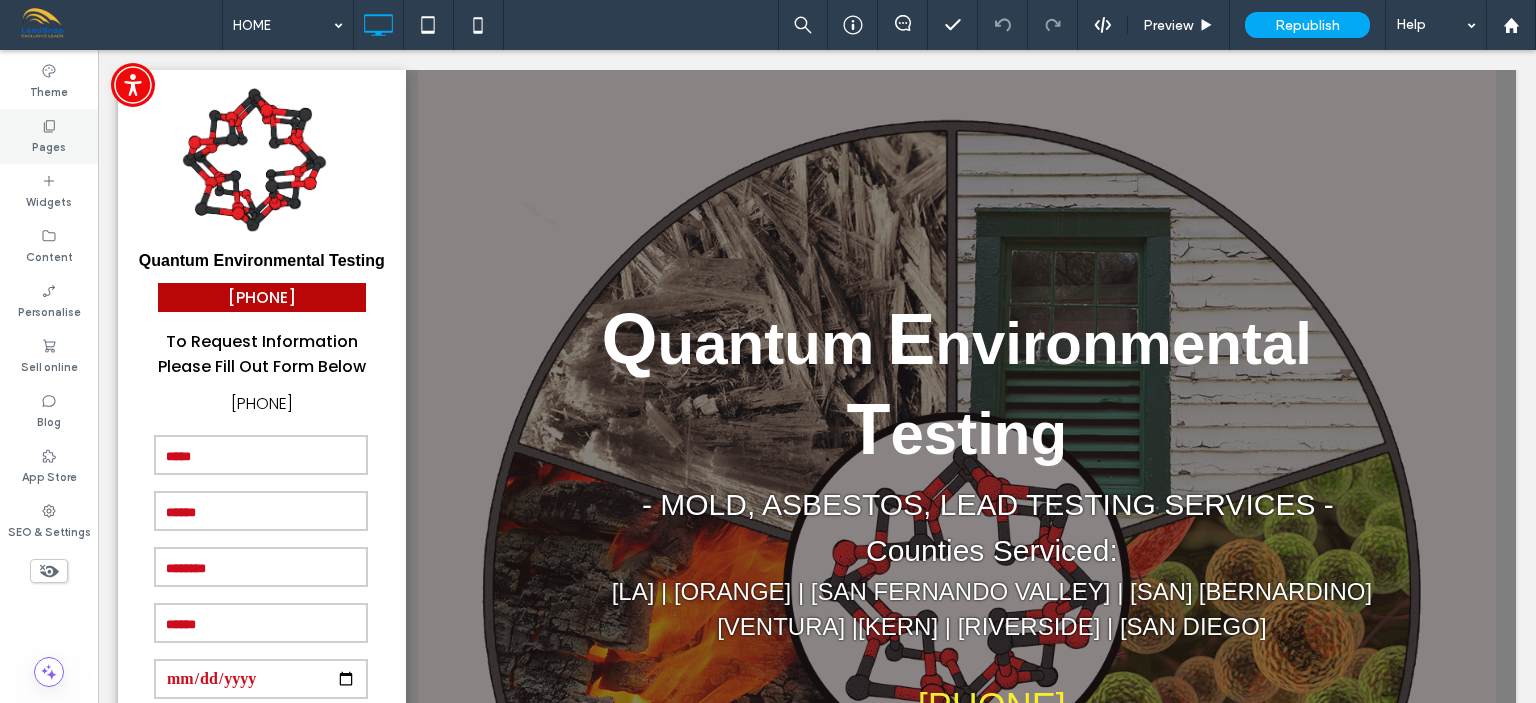click on "Pages" at bounding box center [49, 145] 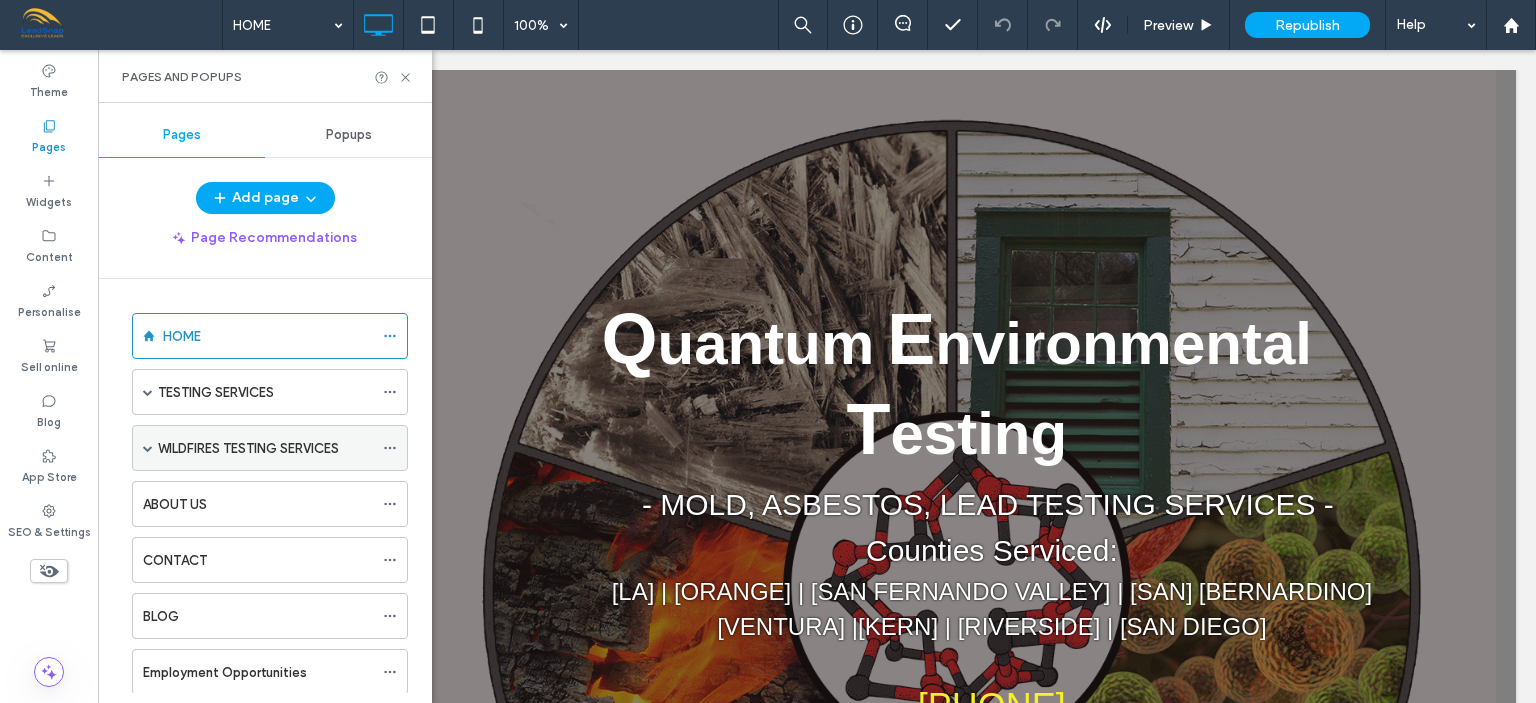 click at bounding box center (148, 448) 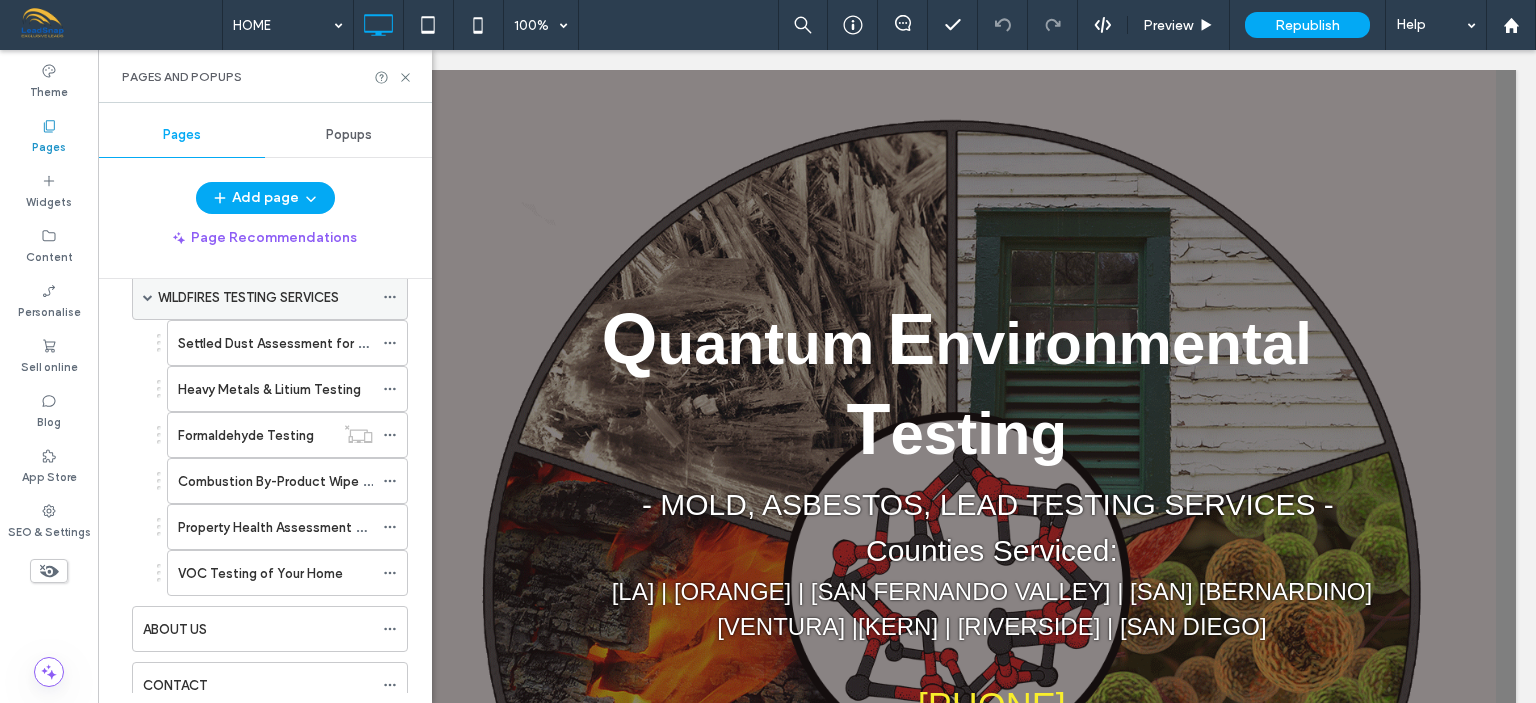 scroll, scrollTop: 152, scrollLeft: 0, axis: vertical 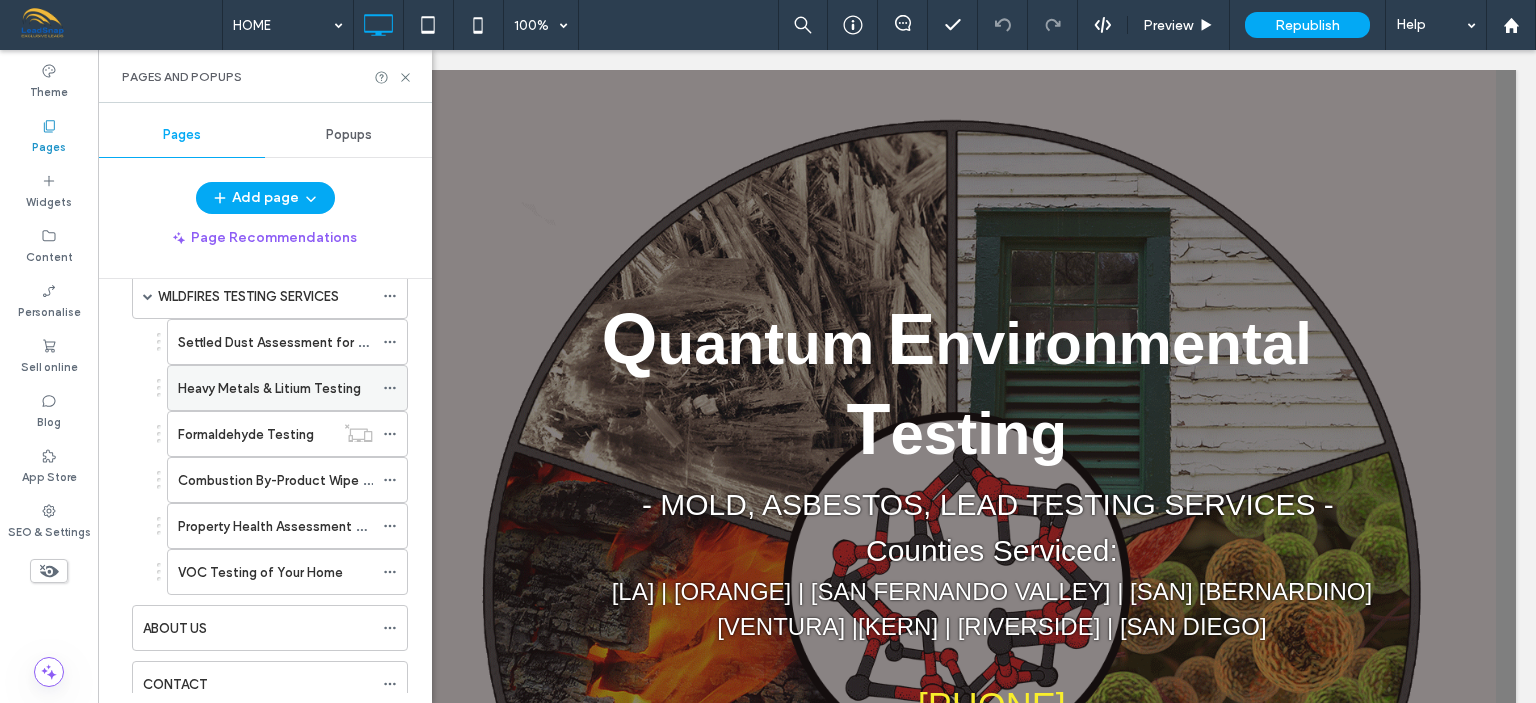 click on "Heavy Metals & Litium Testing" at bounding box center [269, 388] 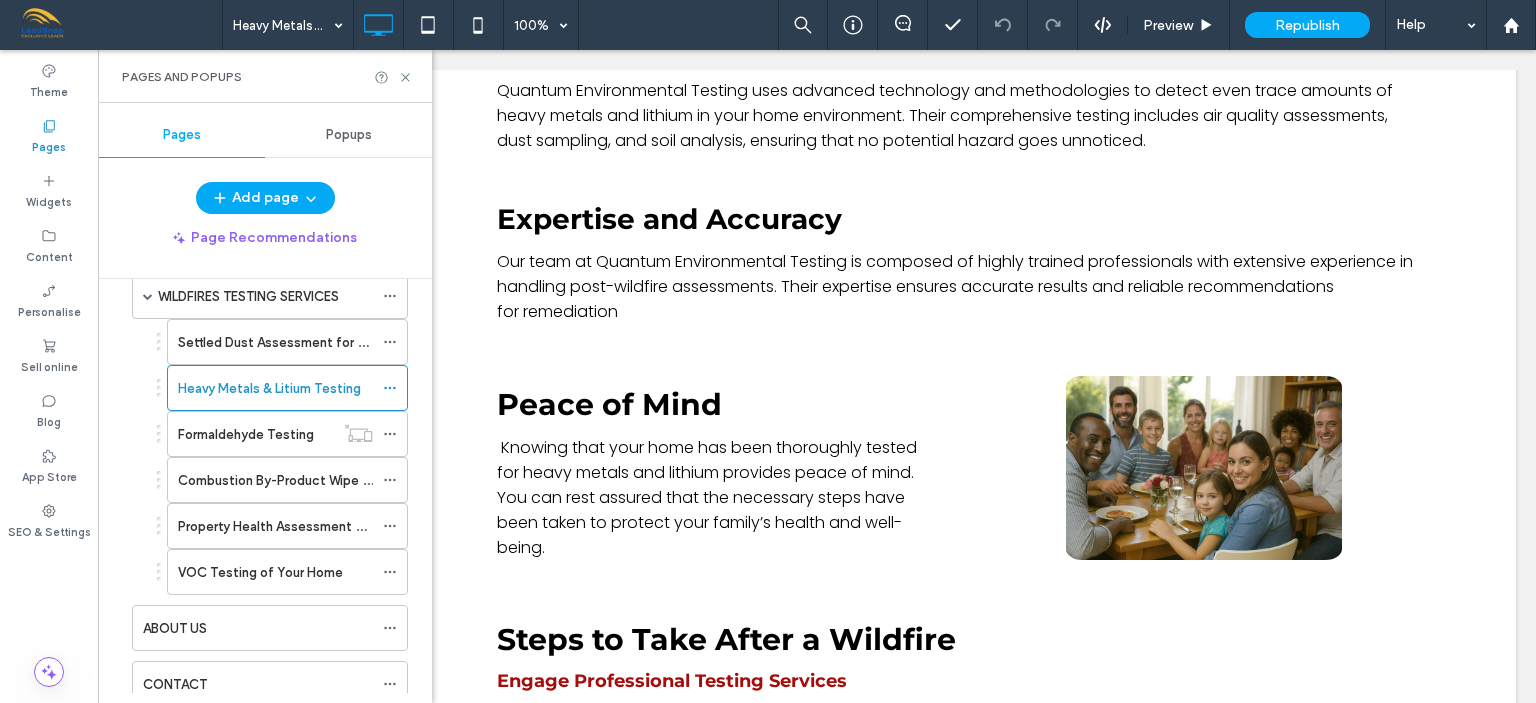 scroll, scrollTop: 1728, scrollLeft: 0, axis: vertical 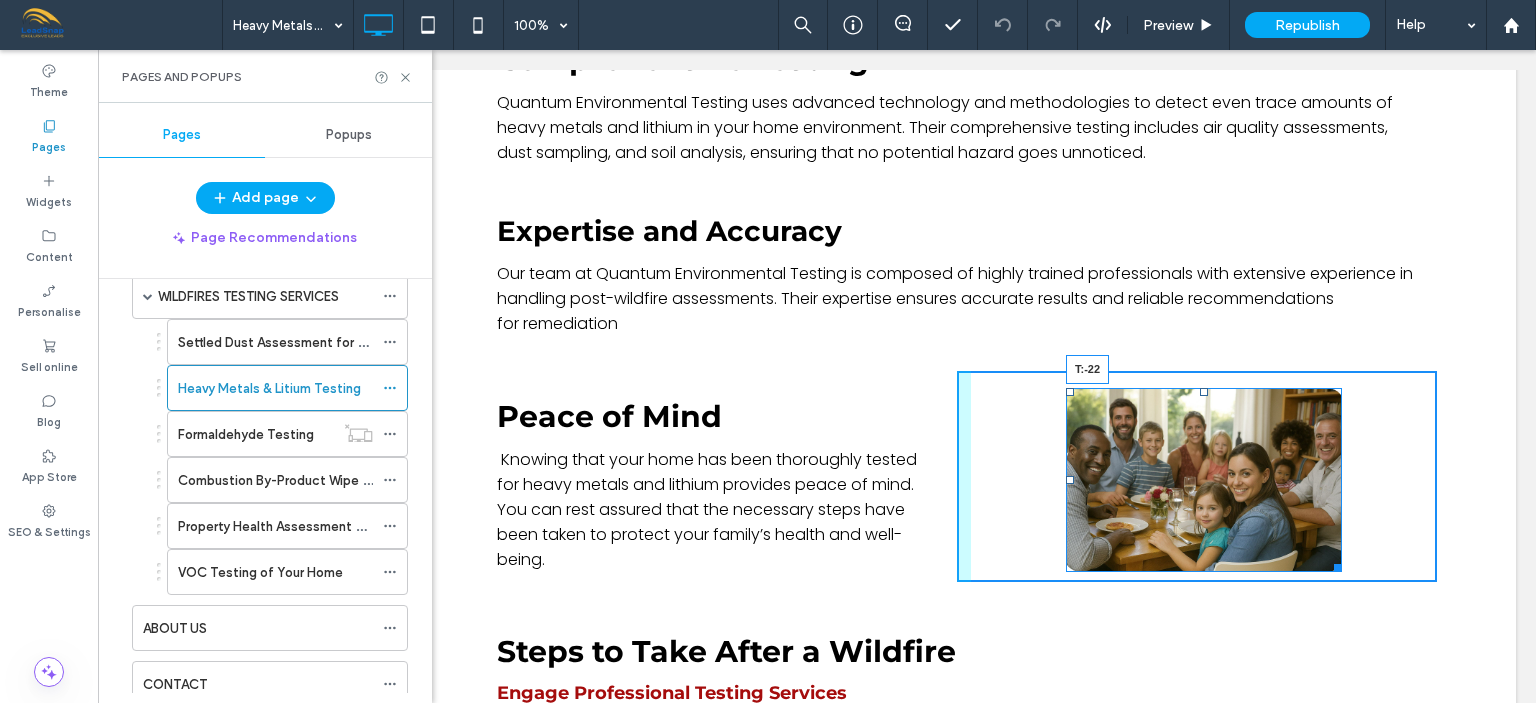 drag, startPoint x: 1195, startPoint y: 339, endPoint x: 1293, endPoint y: 350, distance: 98.61542 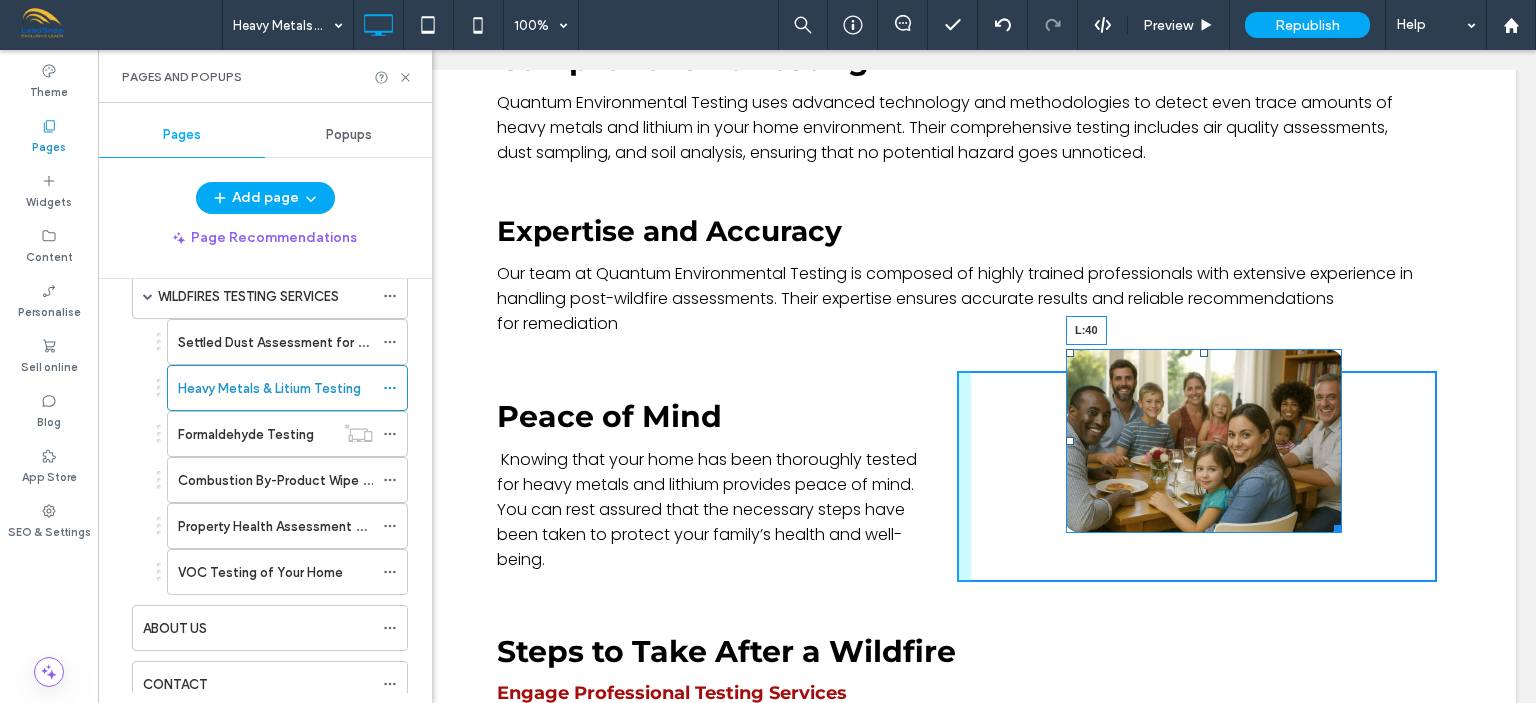 drag, startPoint x: 1061, startPoint y: 385, endPoint x: 1008, endPoint y: 383, distance: 53.037724 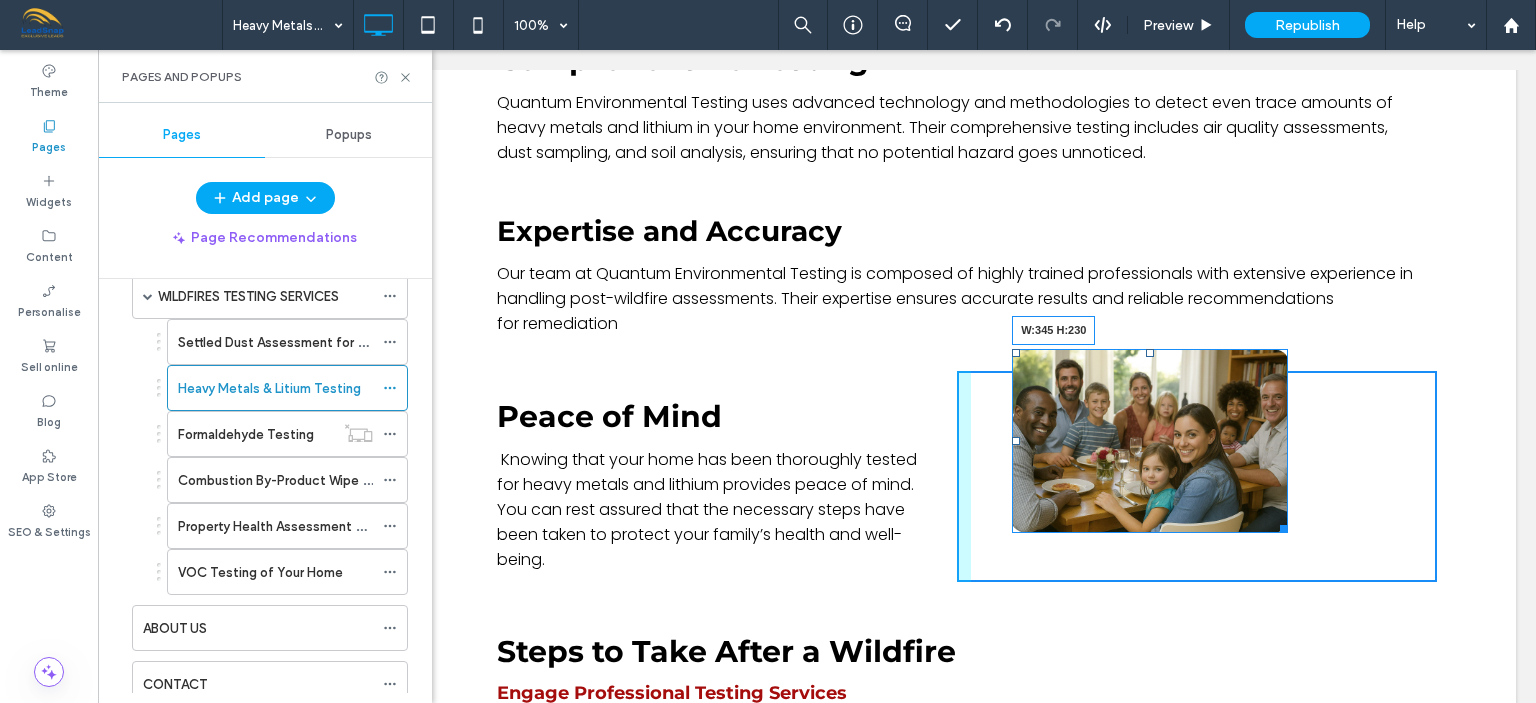 drag, startPoint x: 1270, startPoint y: 470, endPoint x: 1343, endPoint y: 516, distance: 86.28442 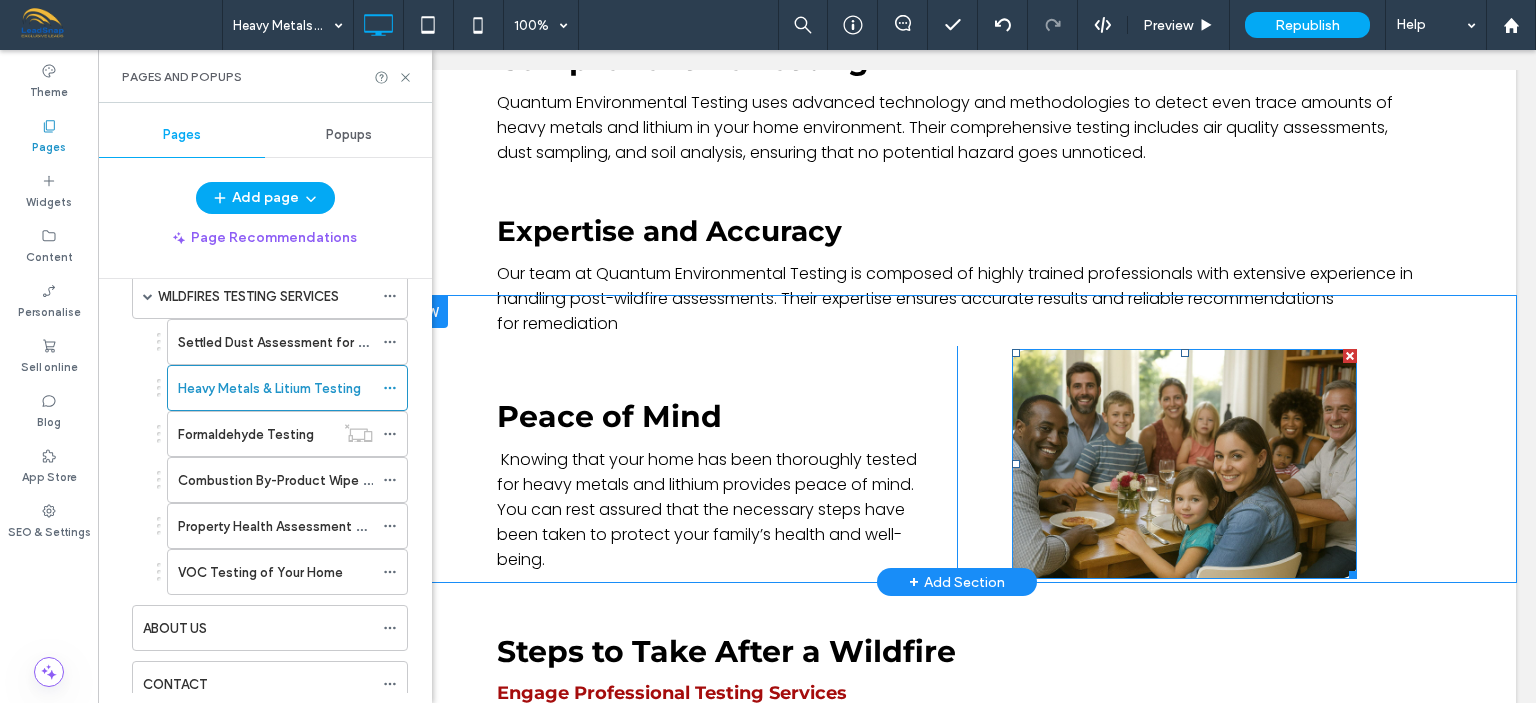 click at bounding box center [1184, 464] 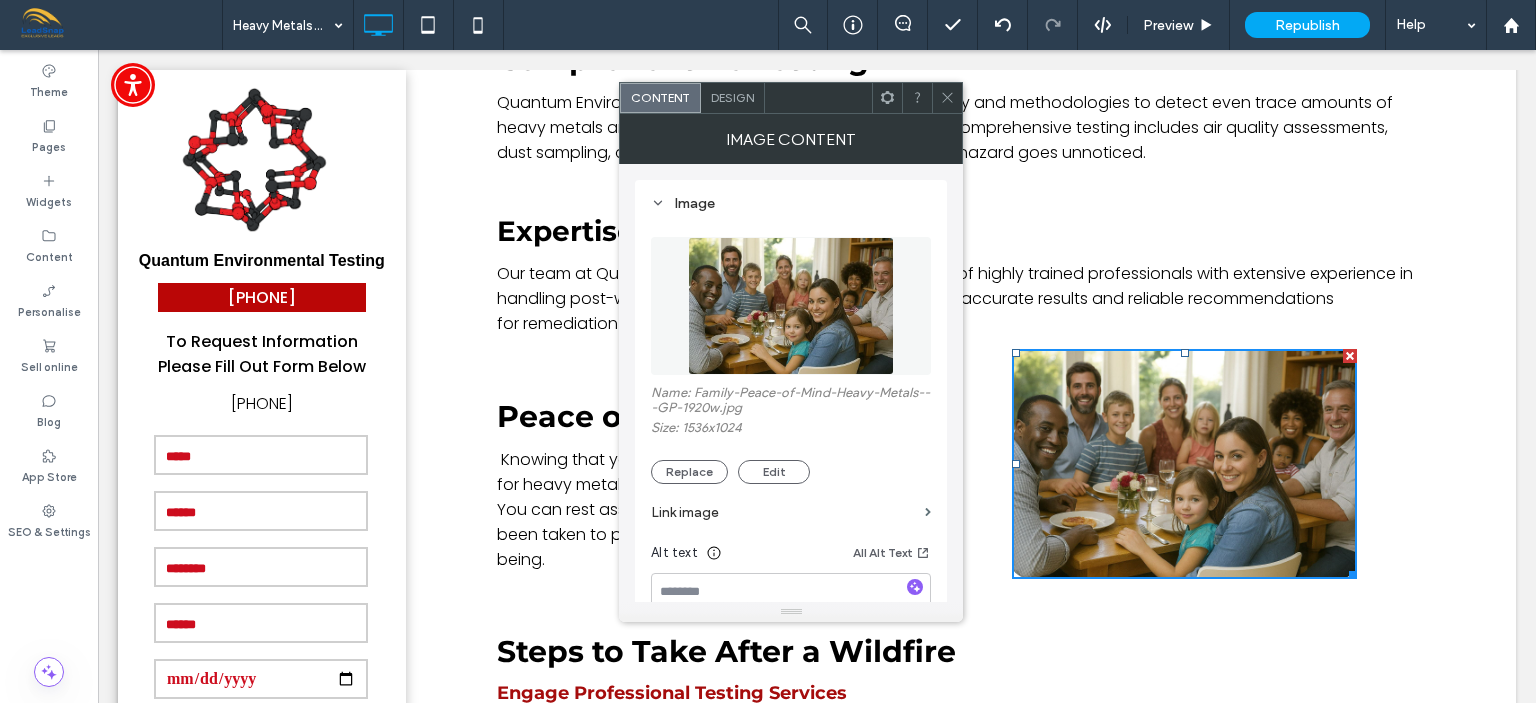 click on "Design" at bounding box center [732, 97] 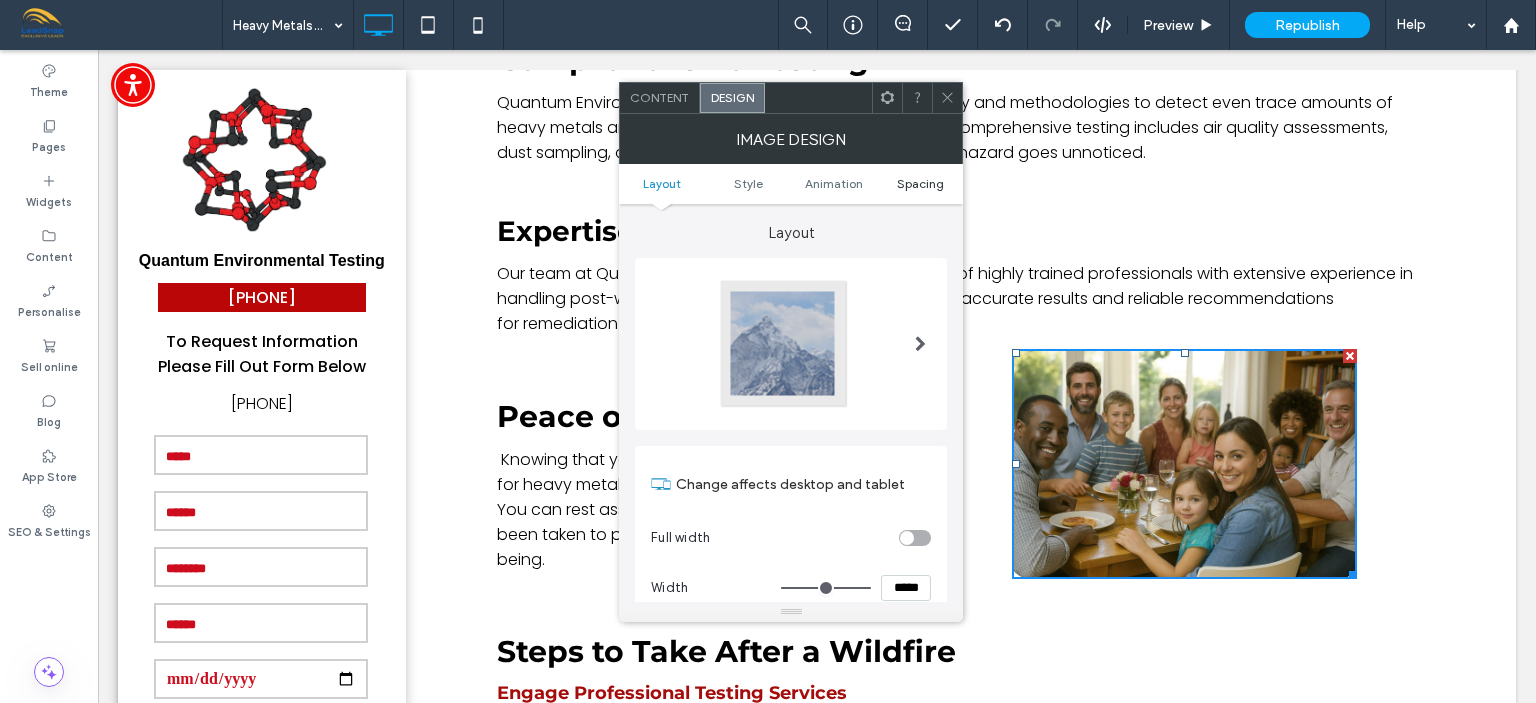 click on "Spacing" at bounding box center (920, 183) 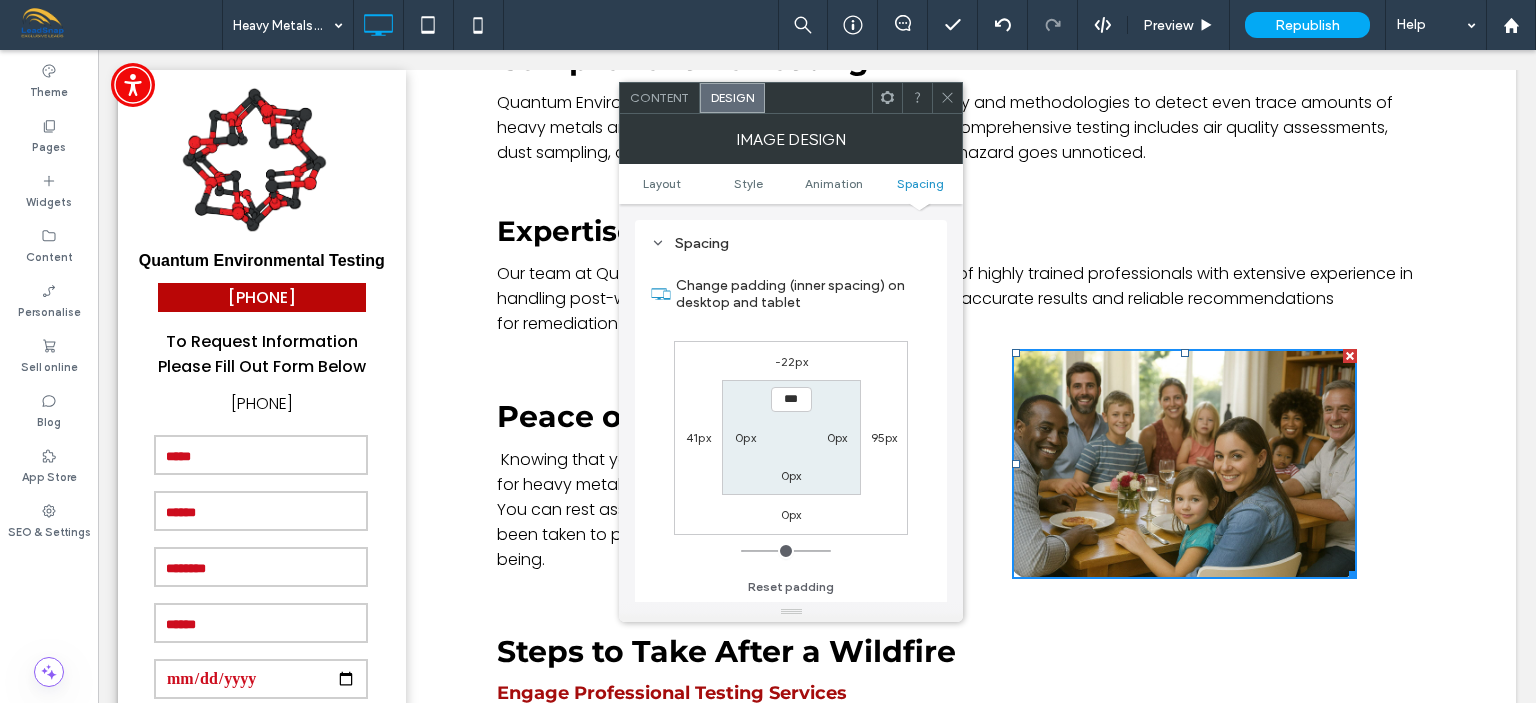 scroll, scrollTop: 1006, scrollLeft: 0, axis: vertical 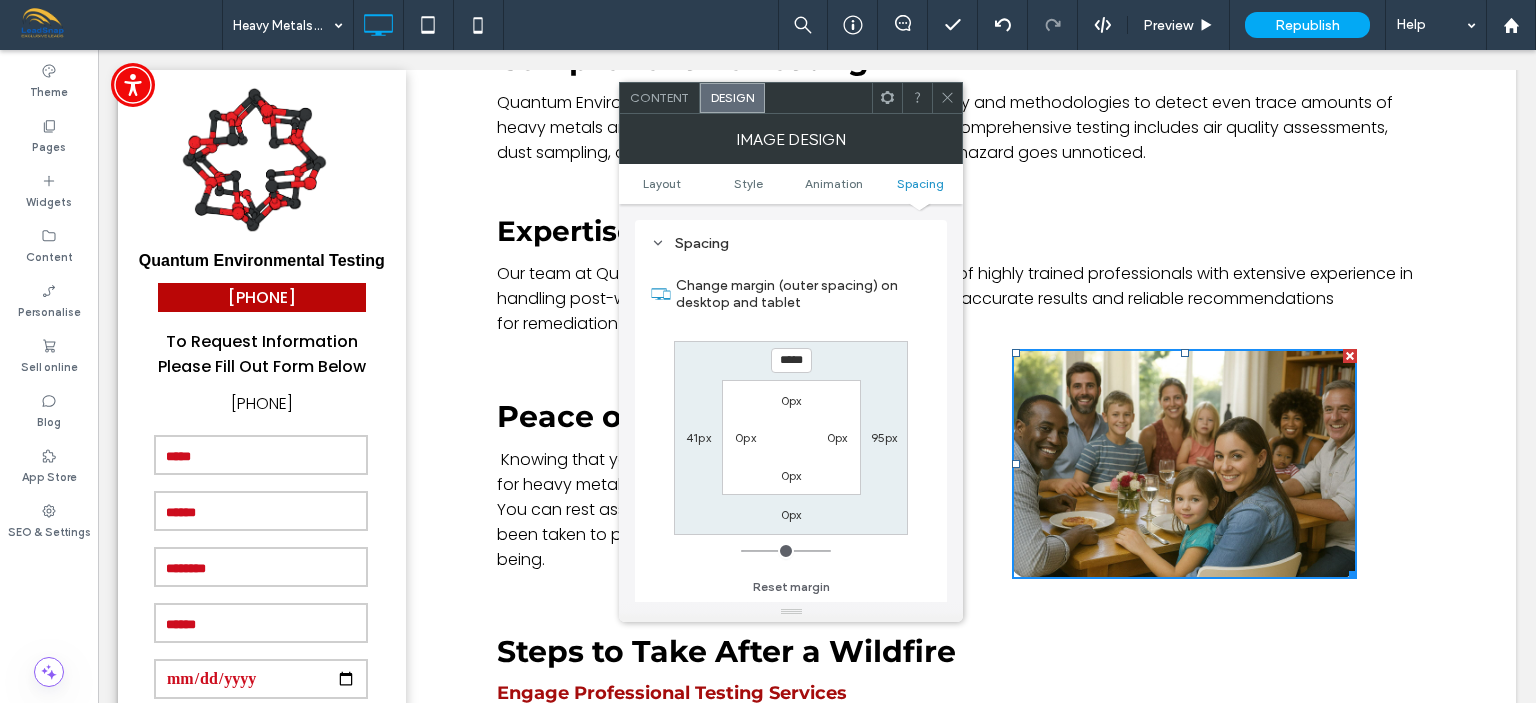 type on "*" 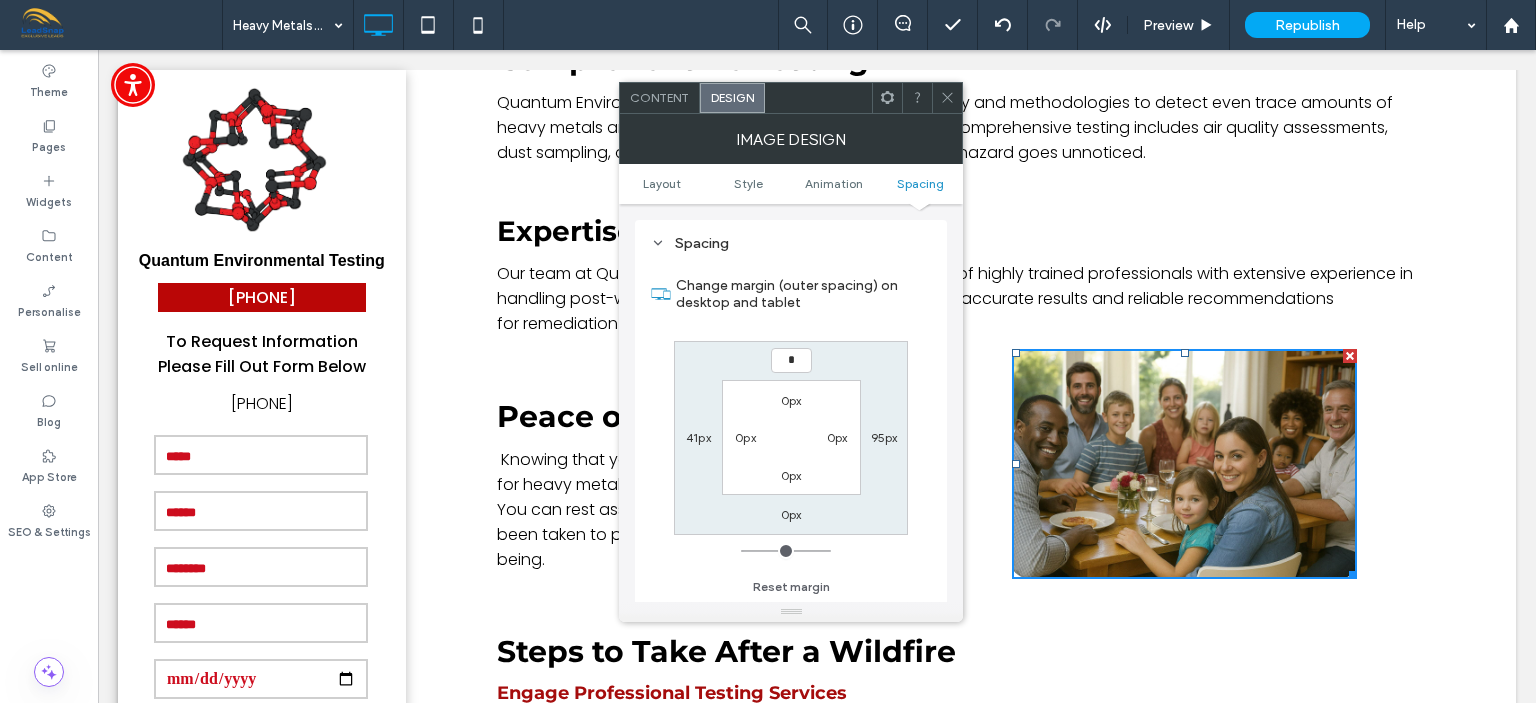 type on "**" 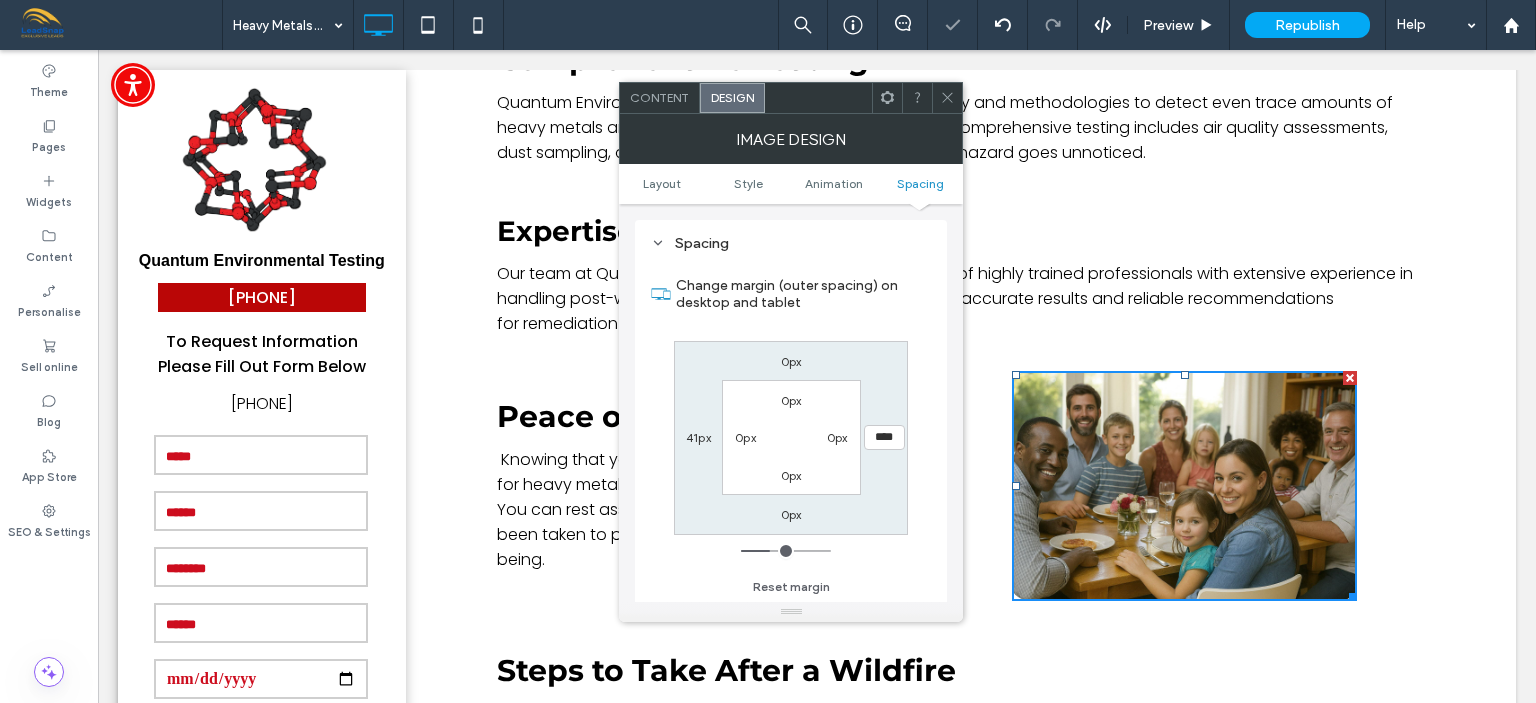 click 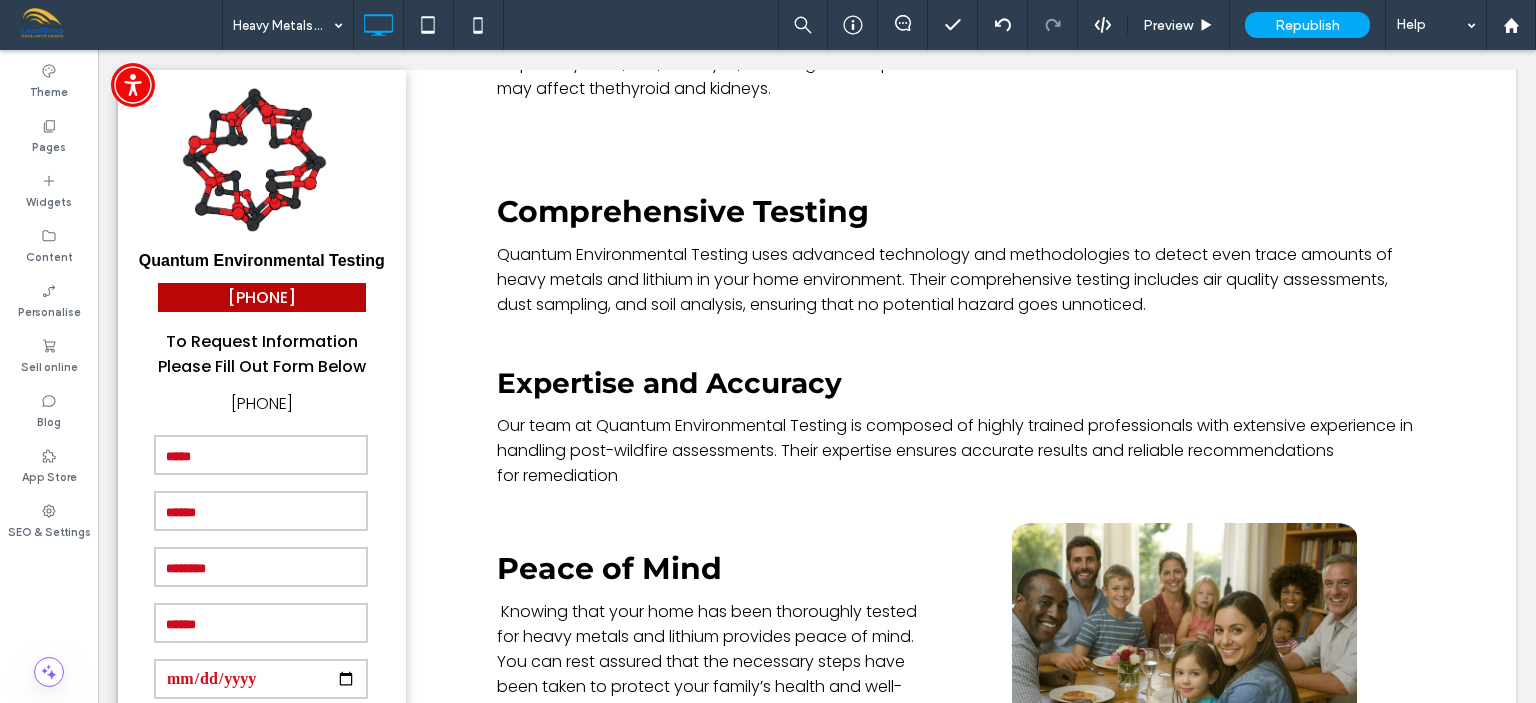 scroll, scrollTop: 1568, scrollLeft: 0, axis: vertical 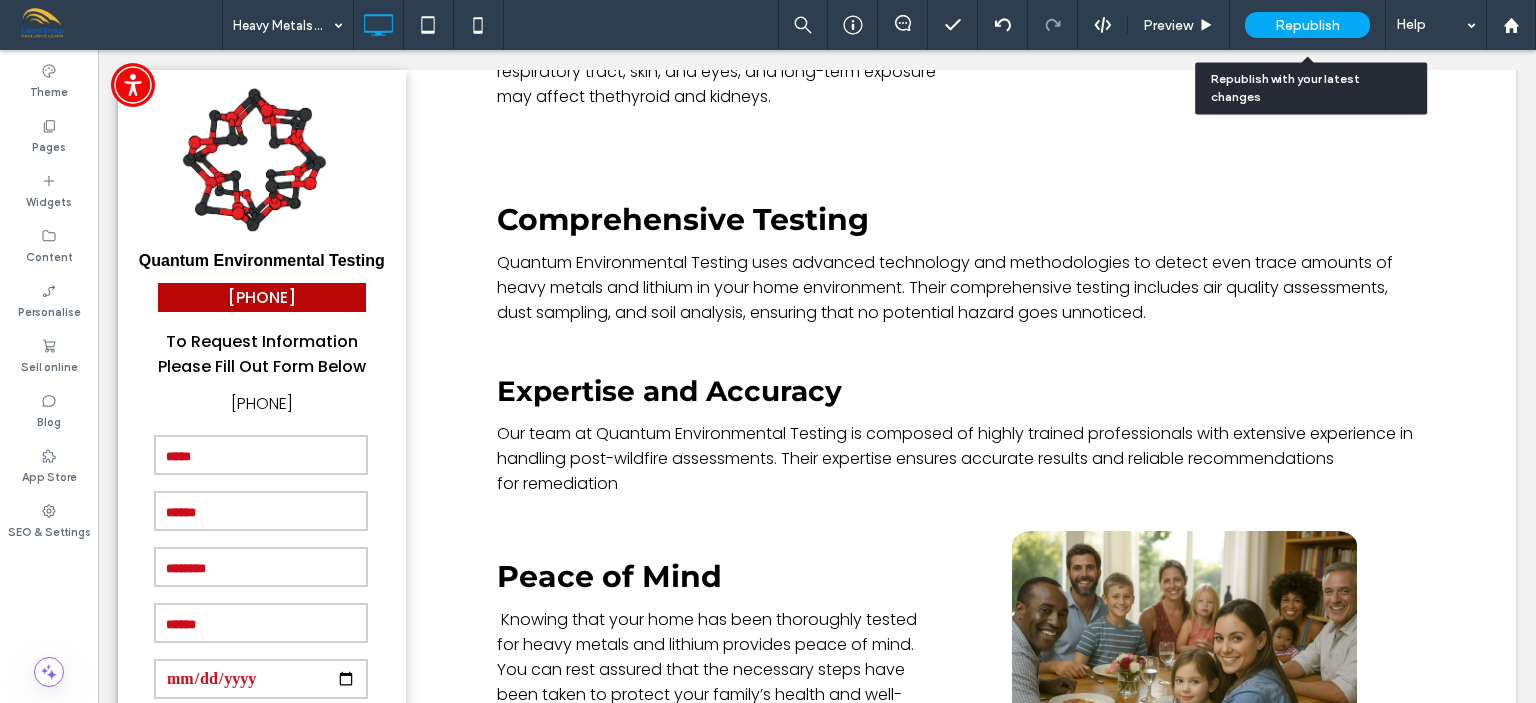 click on "Republish" at bounding box center [1307, 25] 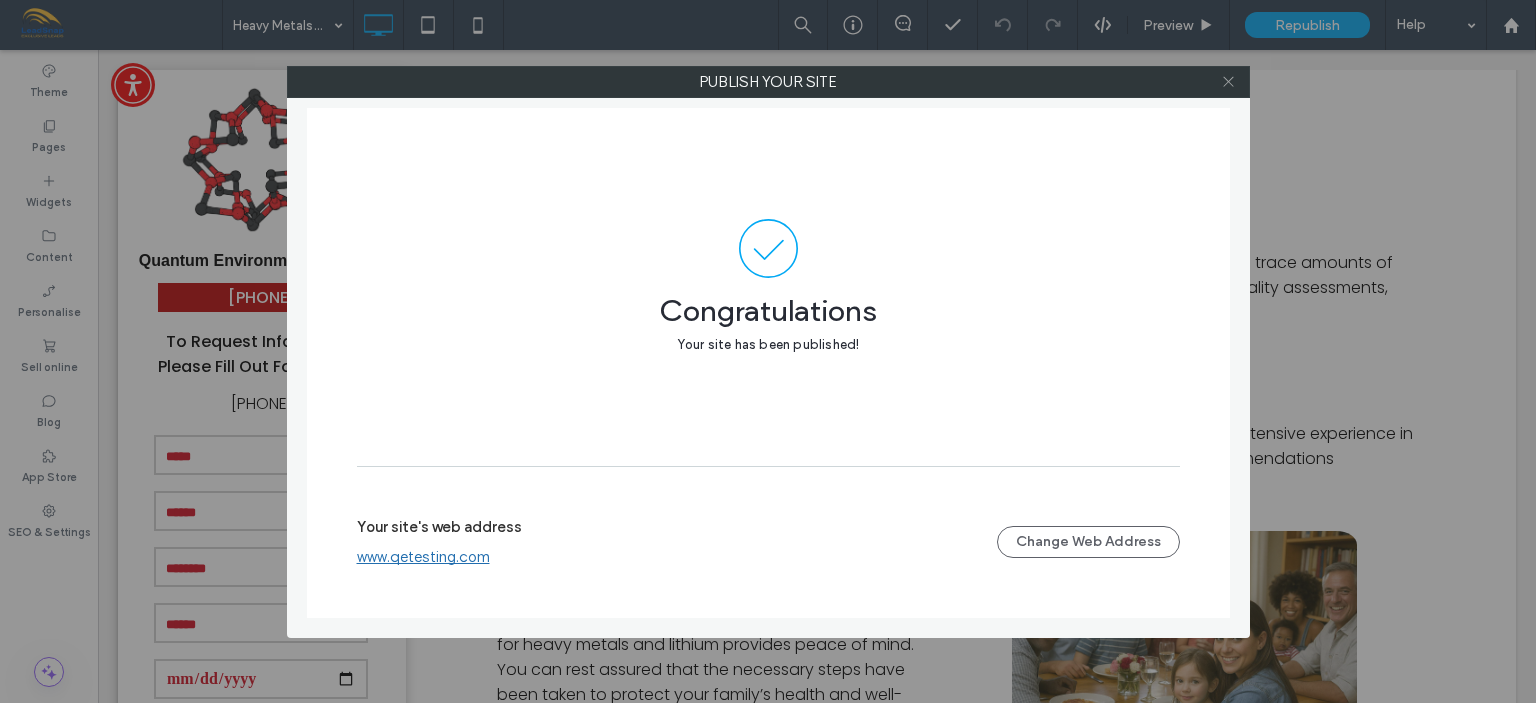 click 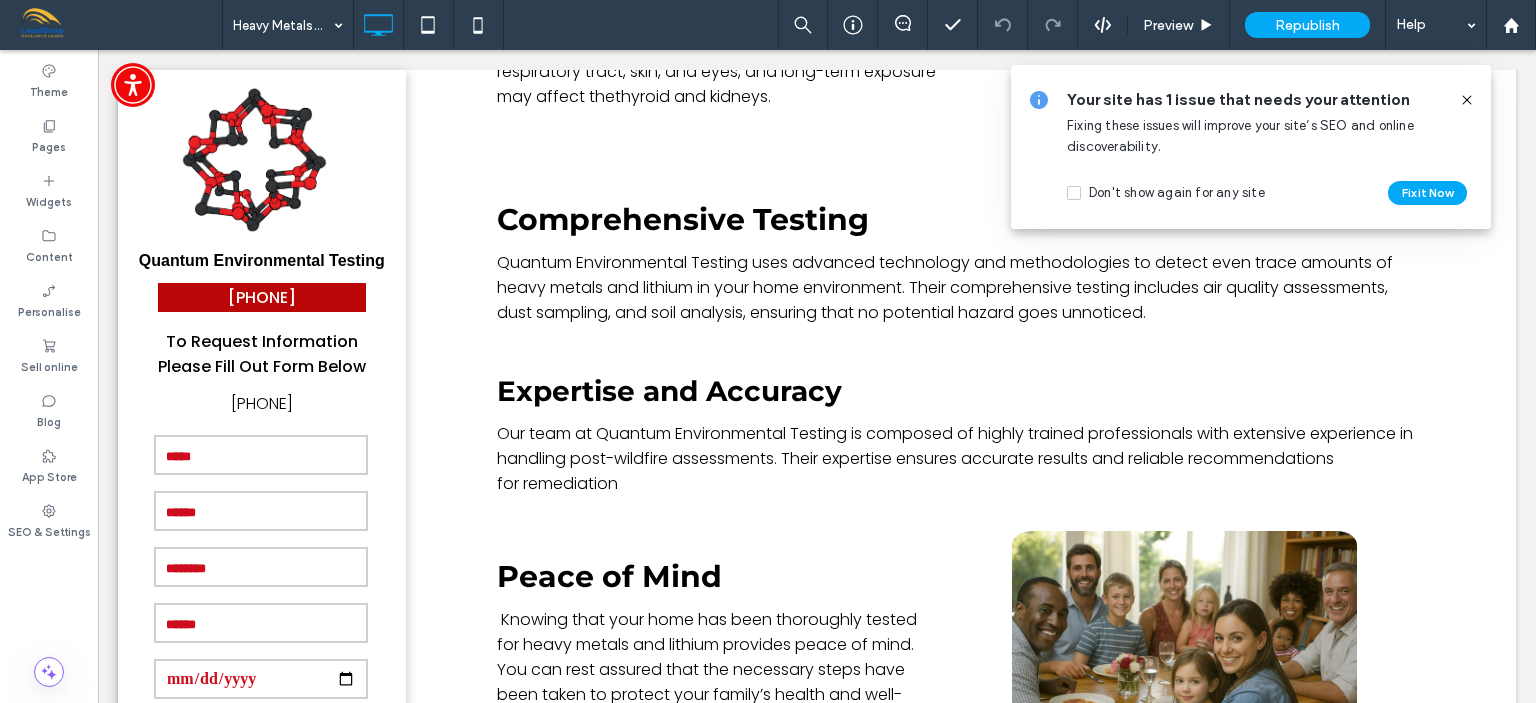 click 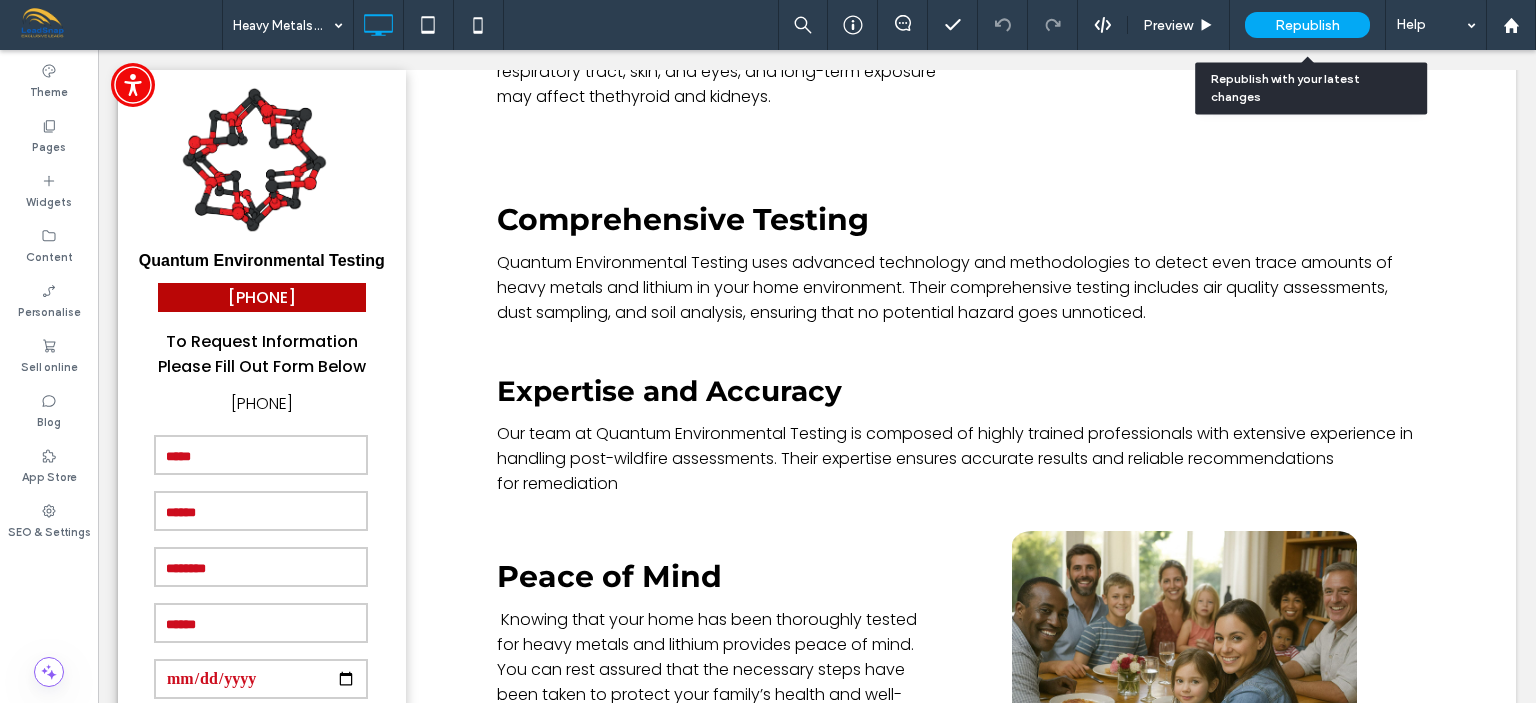 click on "Republish" at bounding box center (1307, 25) 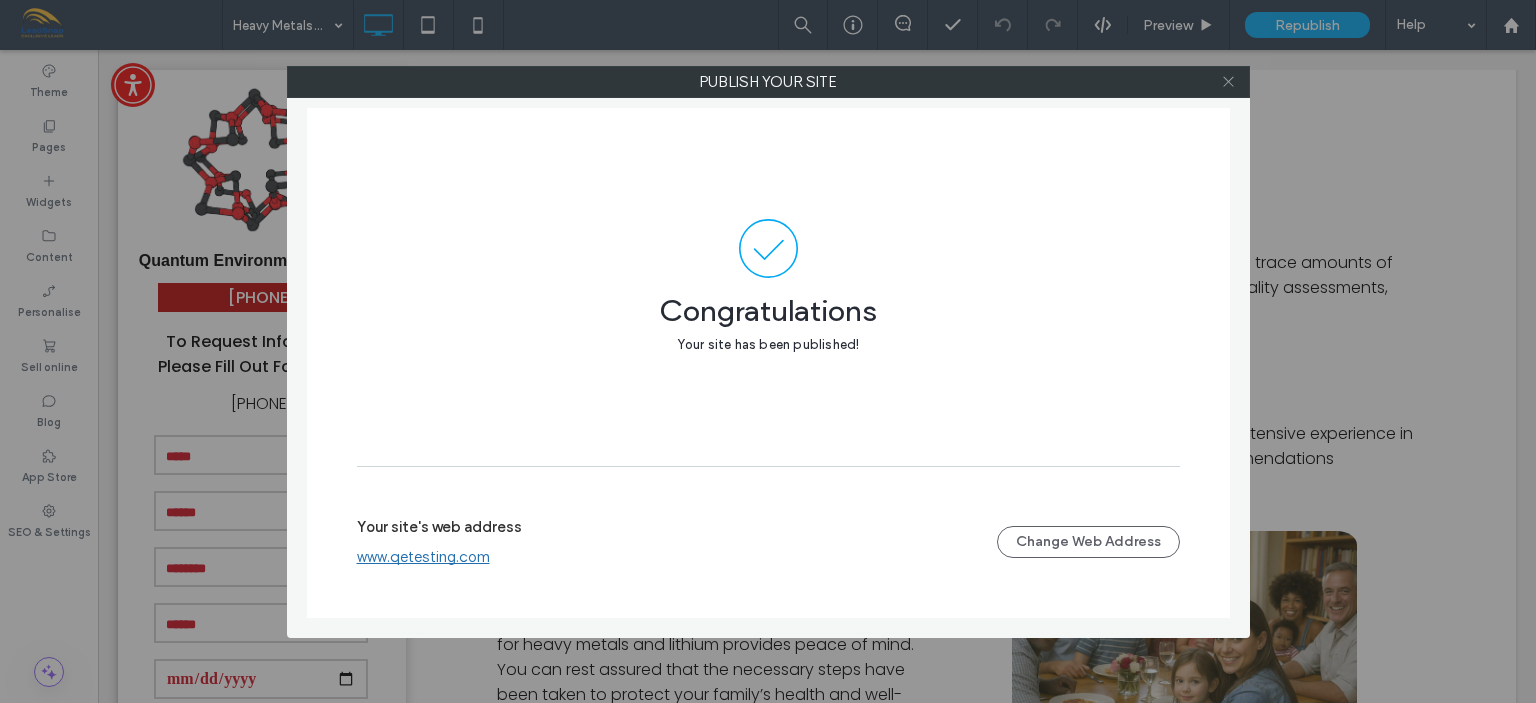 click 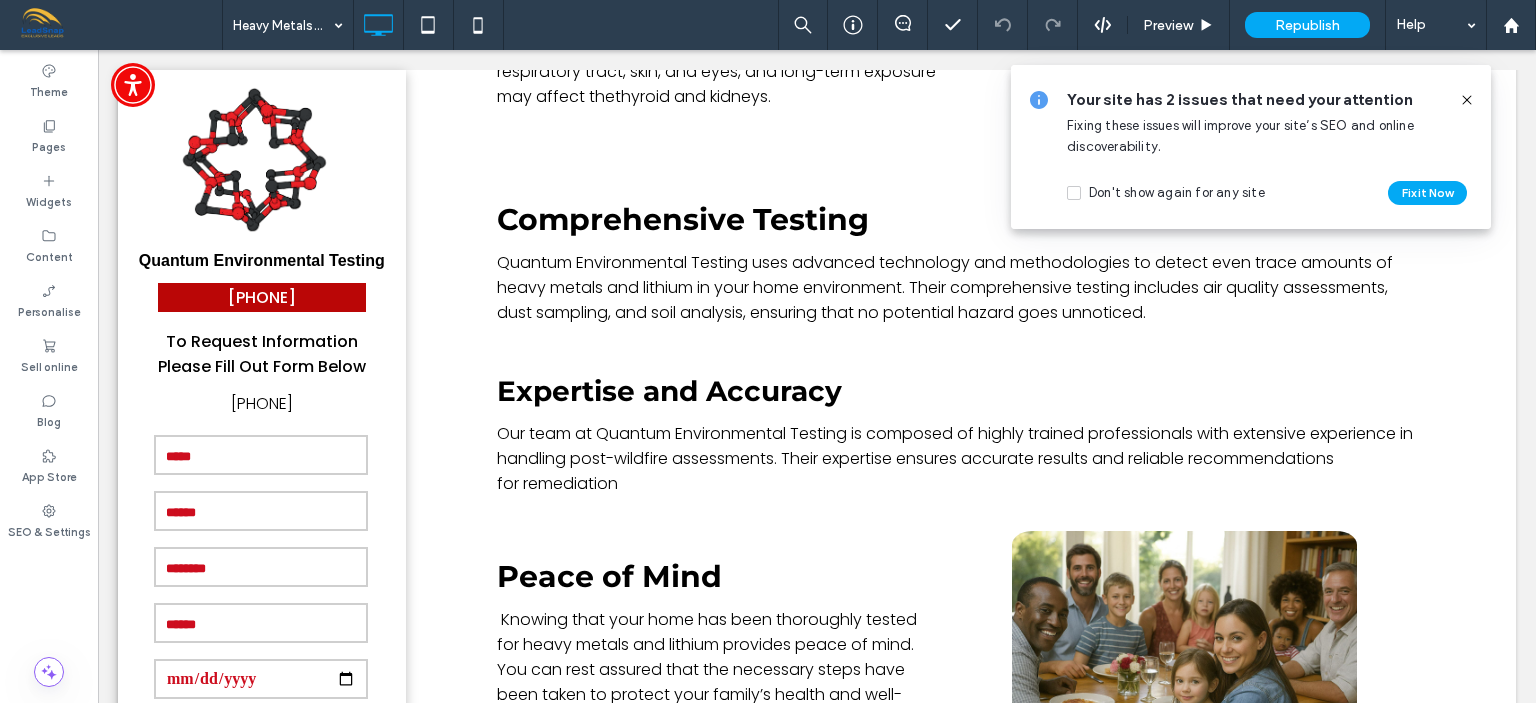 click 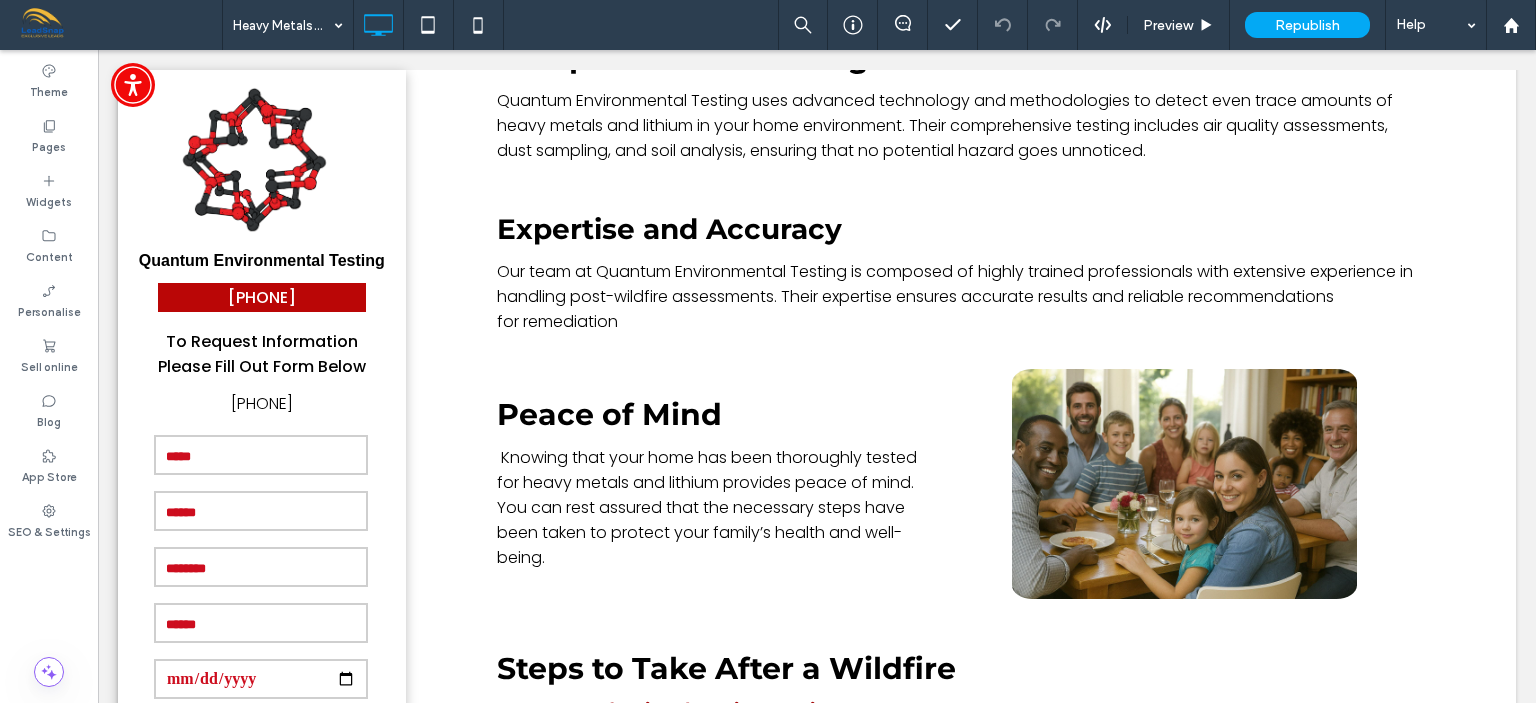 scroll, scrollTop: 1732, scrollLeft: 0, axis: vertical 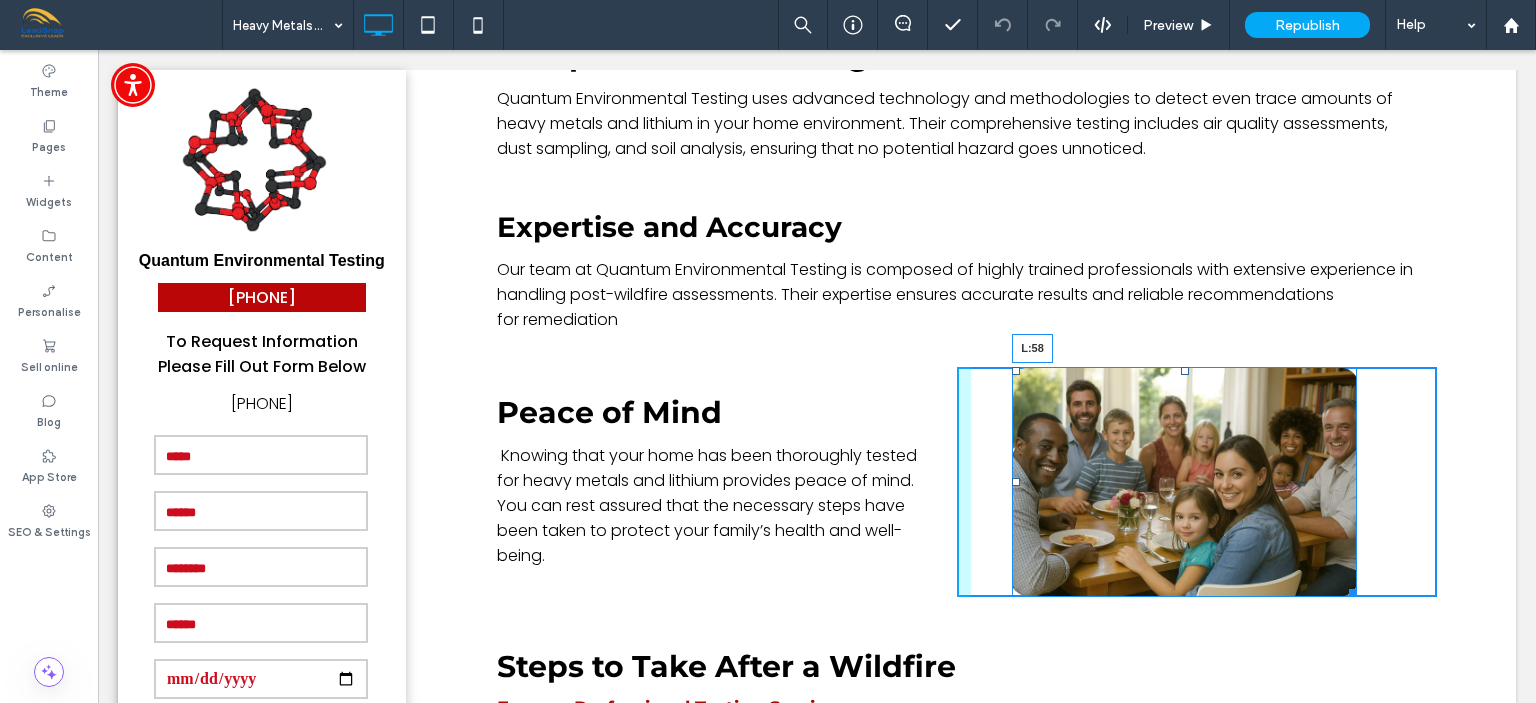drag, startPoint x: 1011, startPoint y: 429, endPoint x: 1028, endPoint y: 432, distance: 17.262676 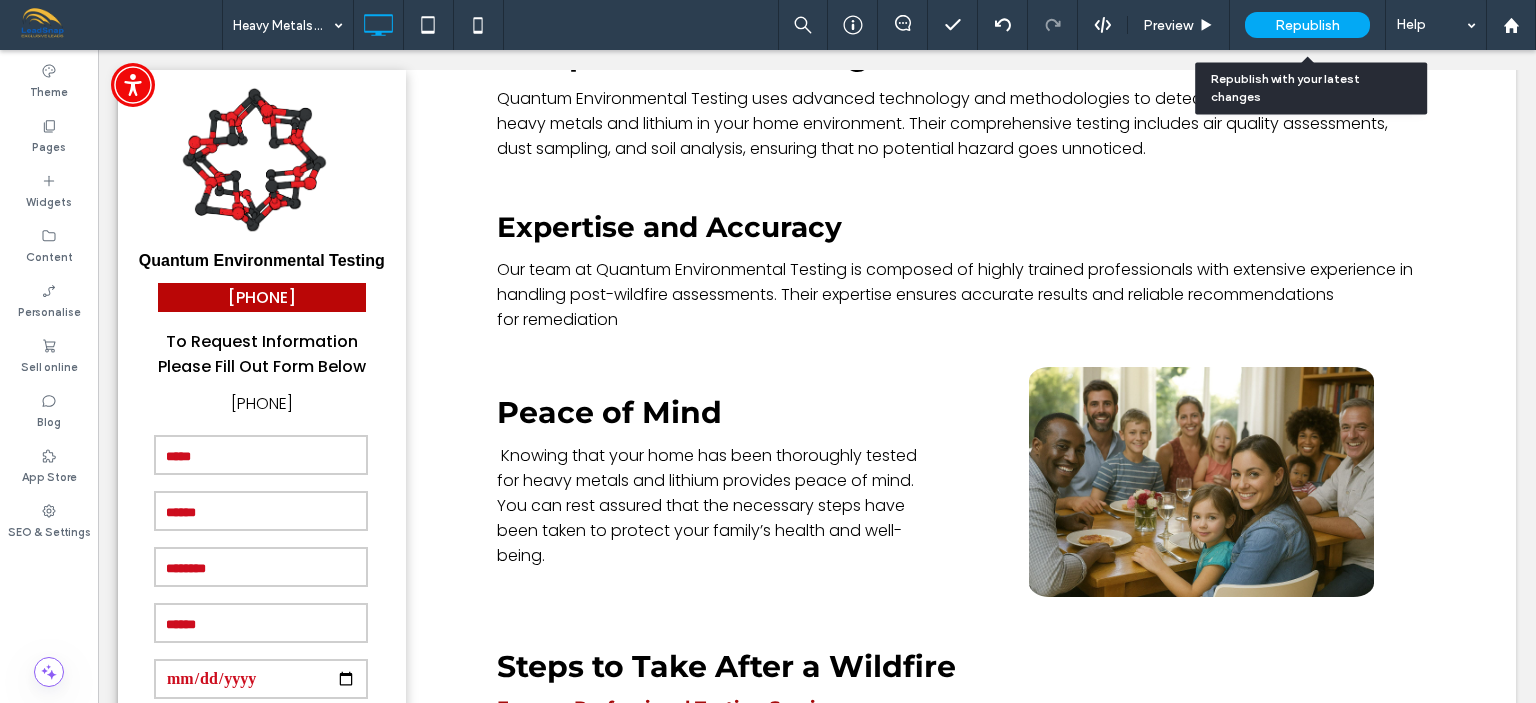 click on "Republish" at bounding box center (1307, 25) 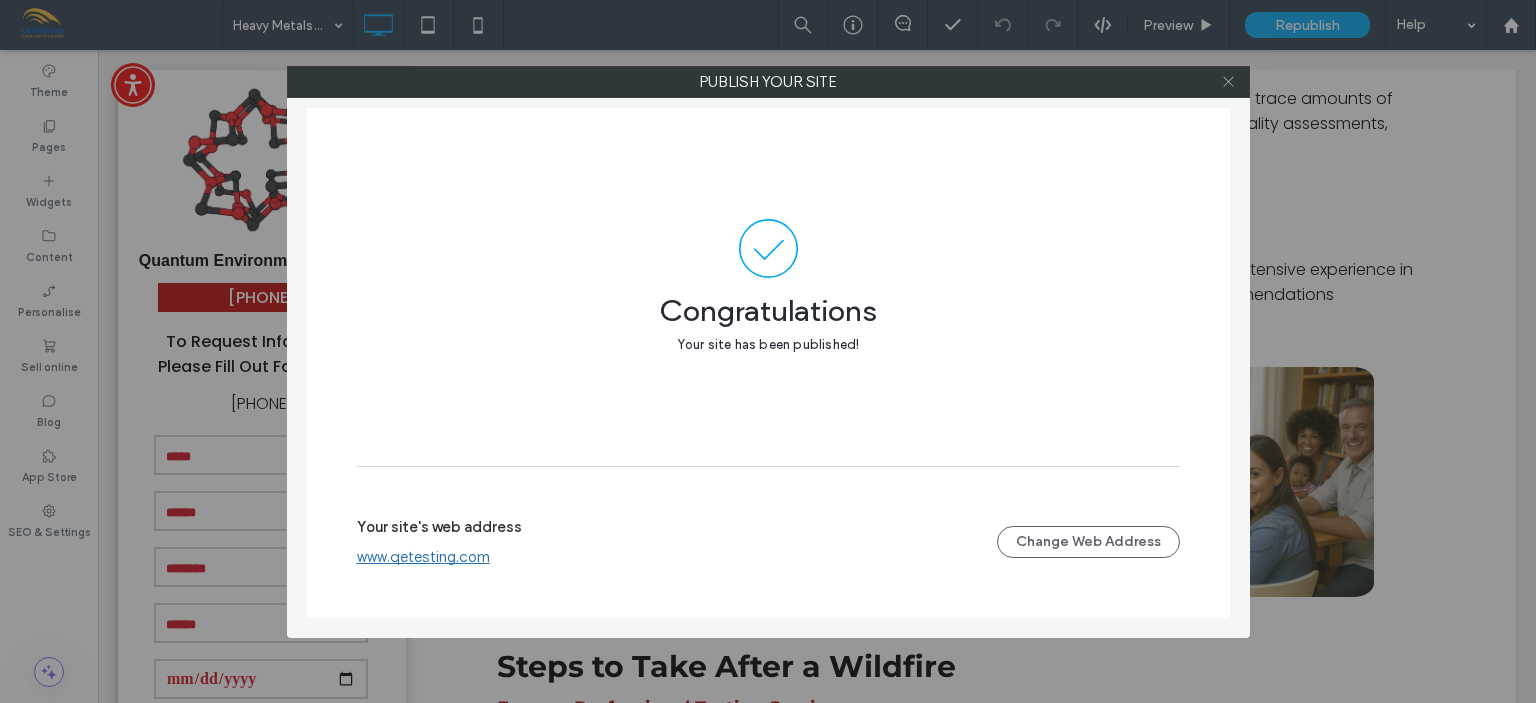 click 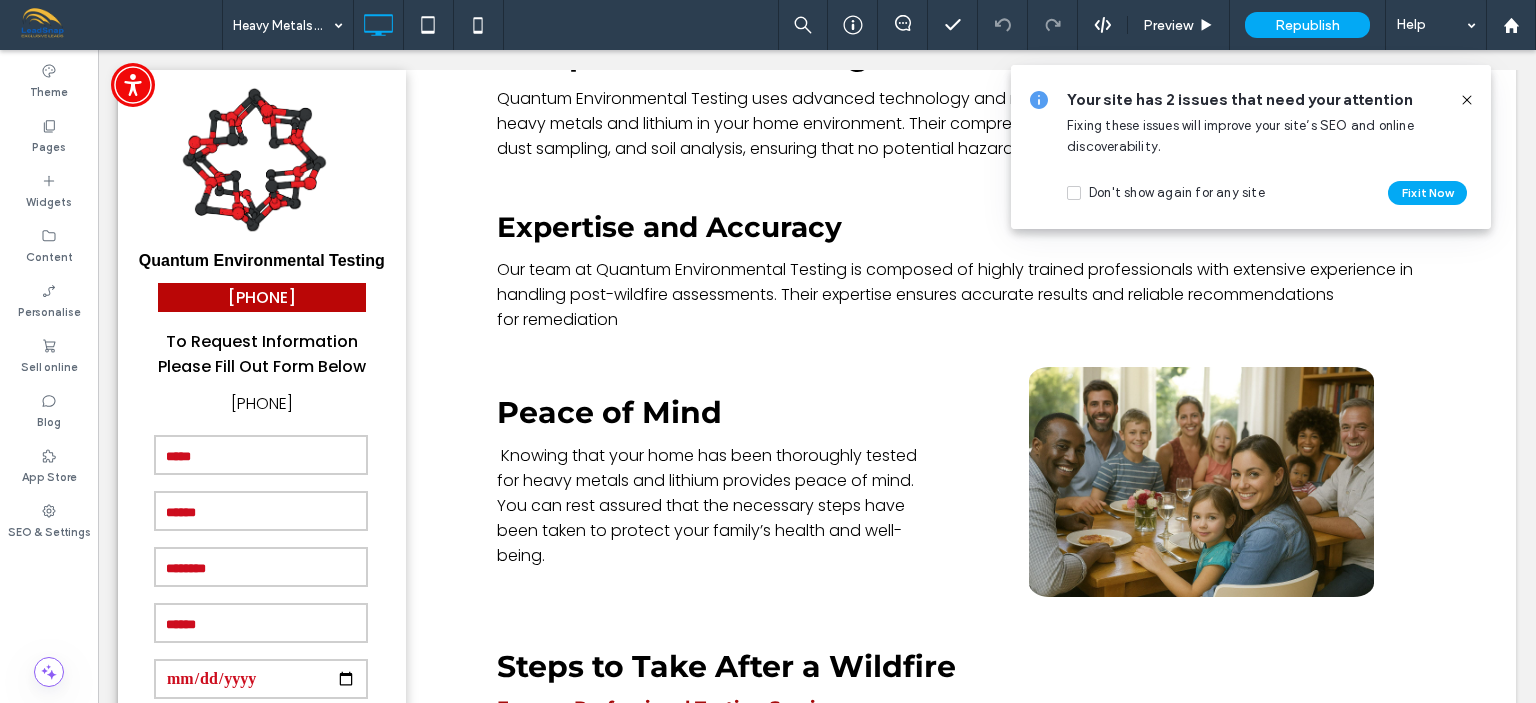 click 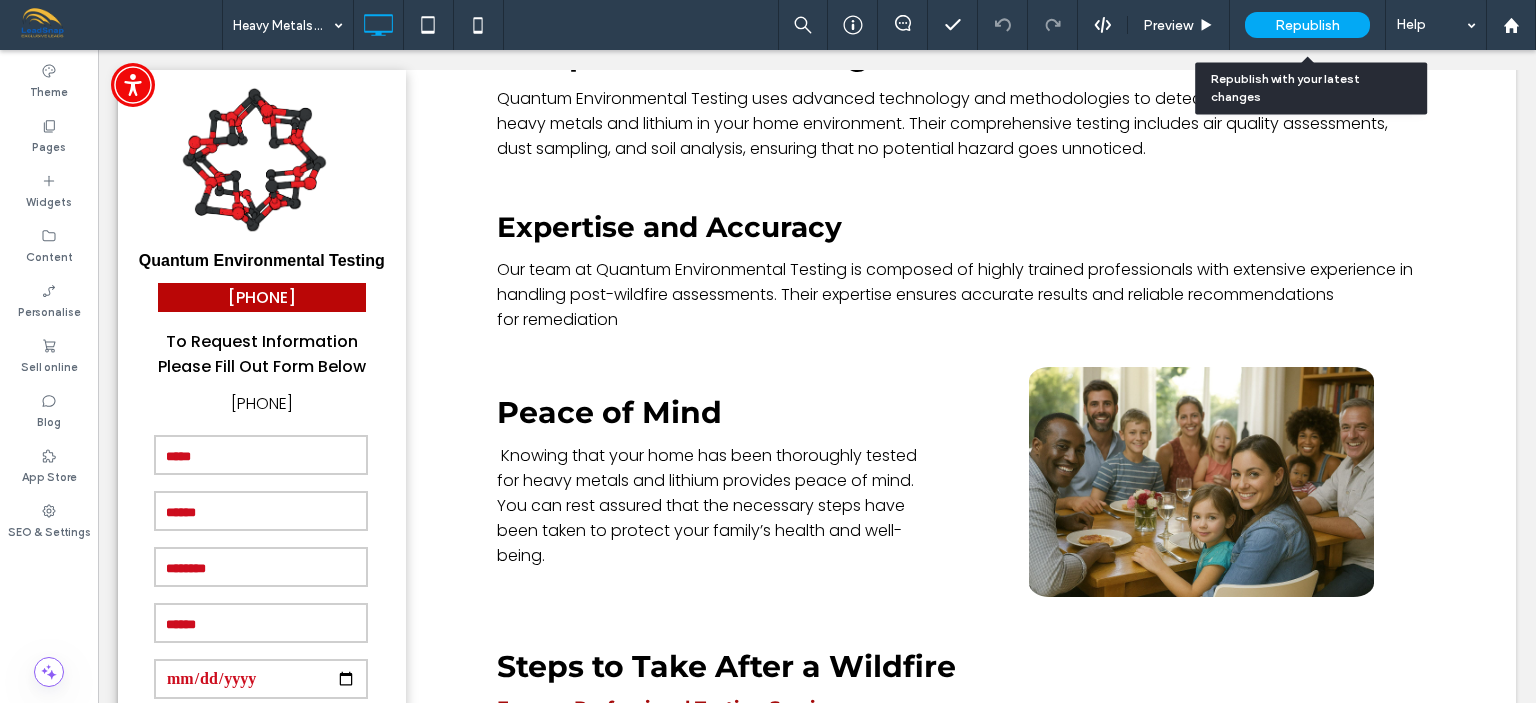 click on "Republish" at bounding box center (1307, 25) 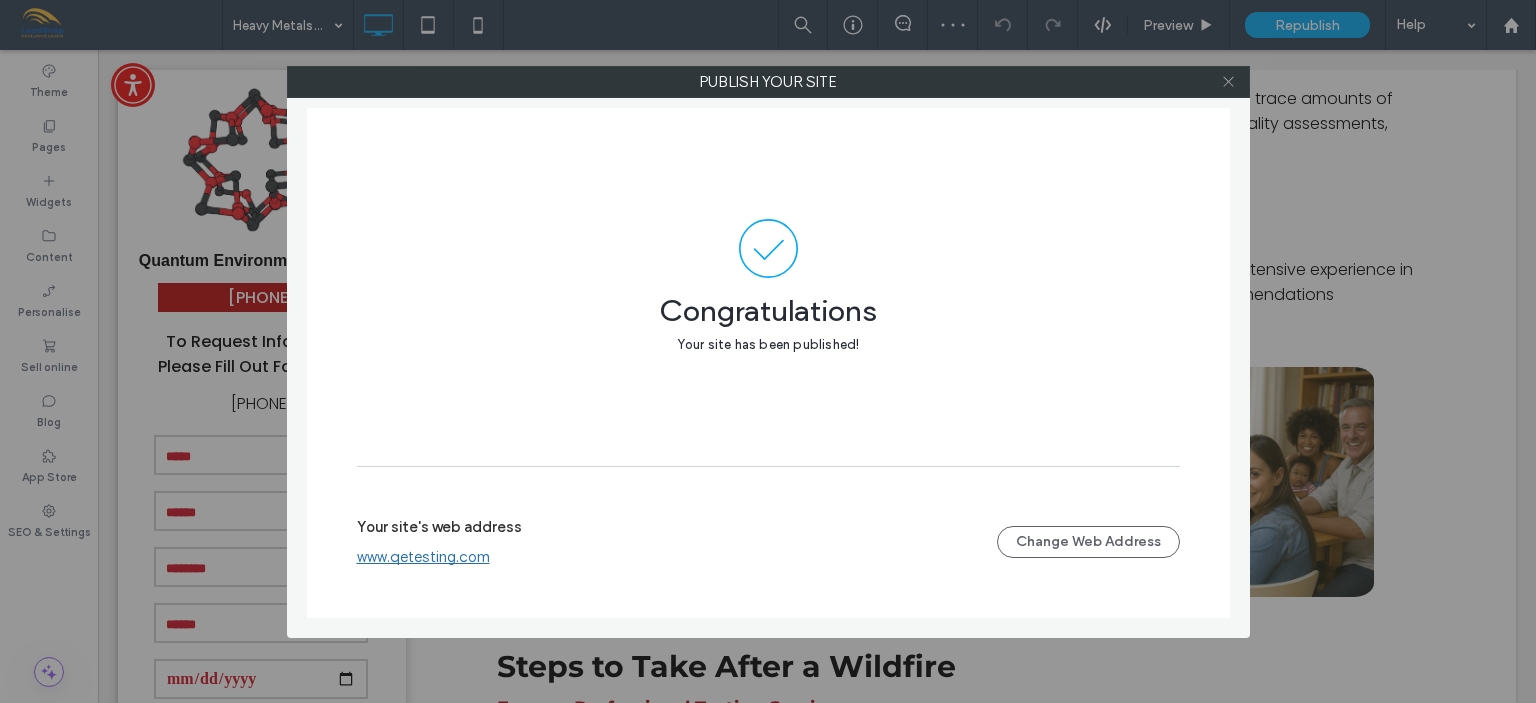 click 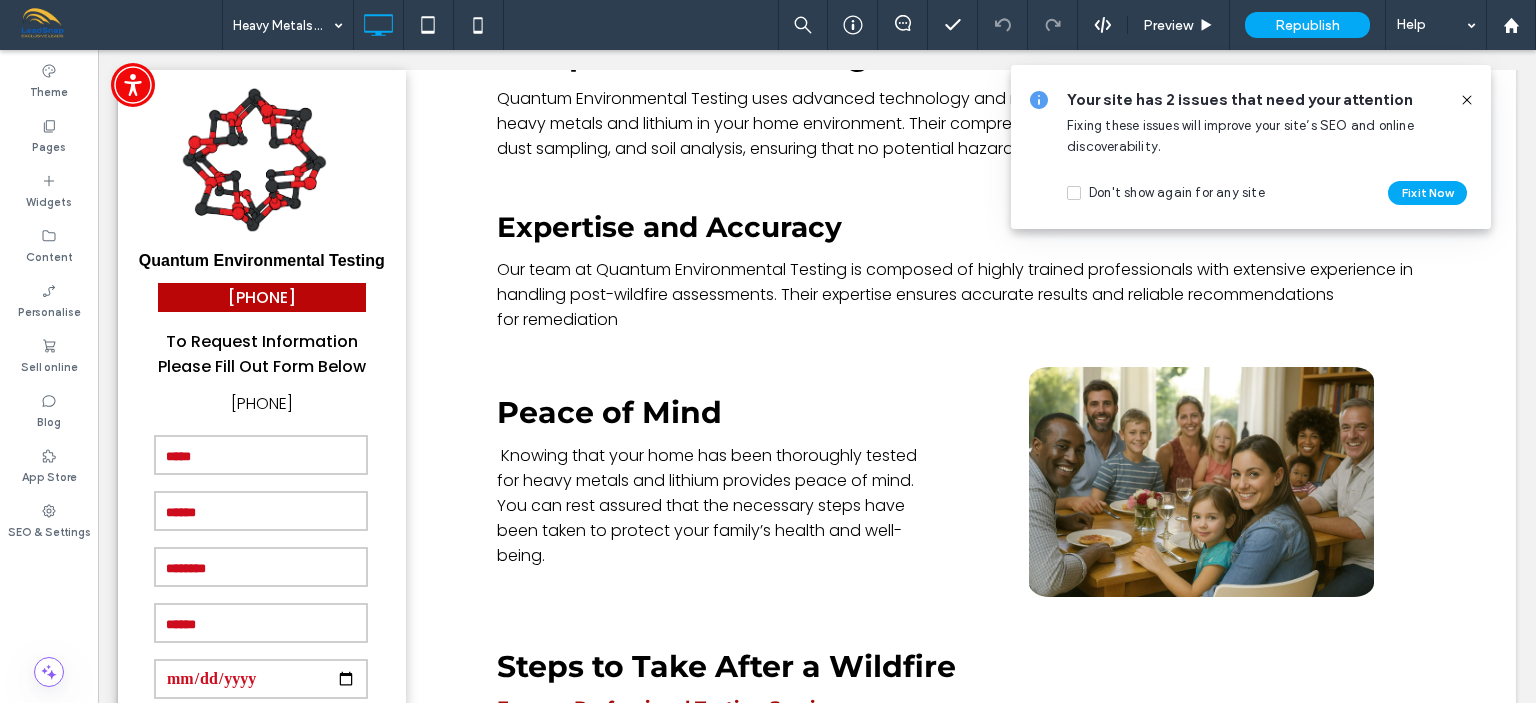 click 